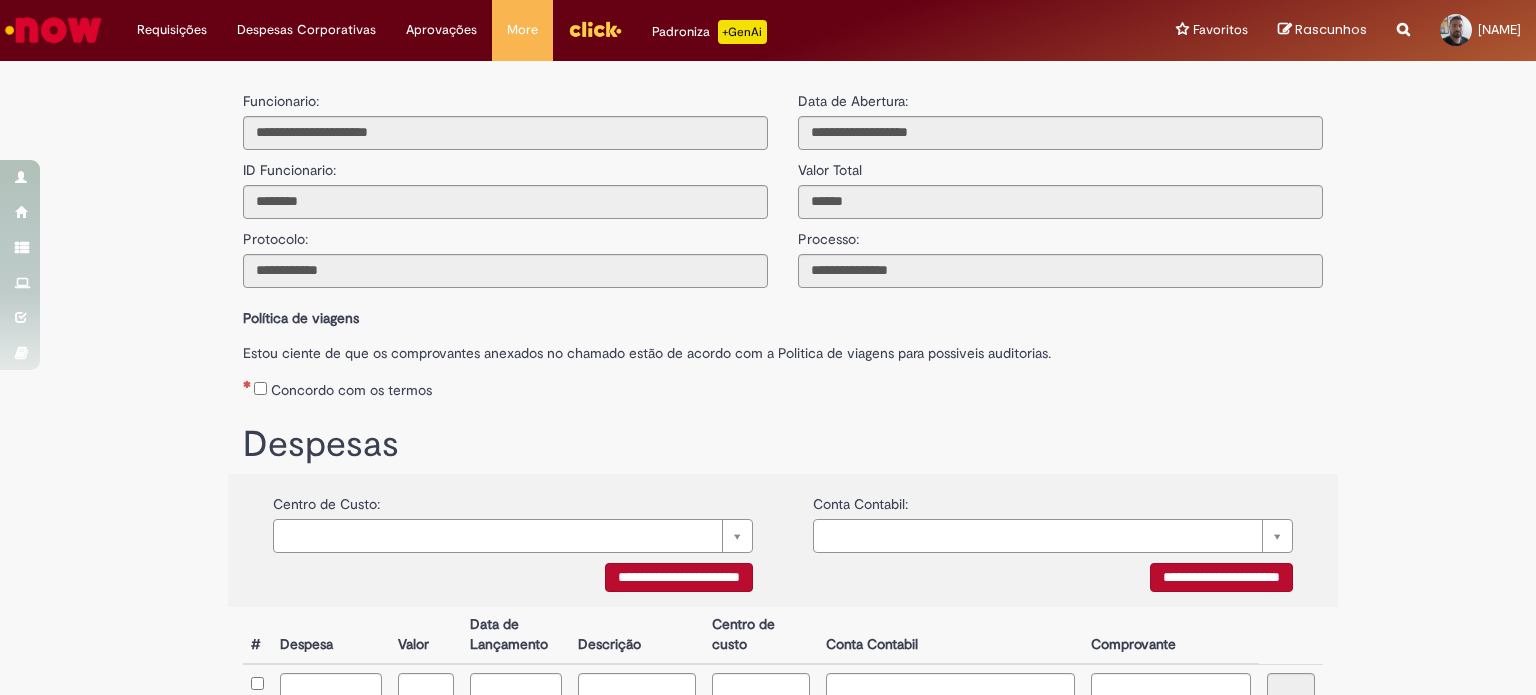 scroll, scrollTop: 0, scrollLeft: 0, axis: both 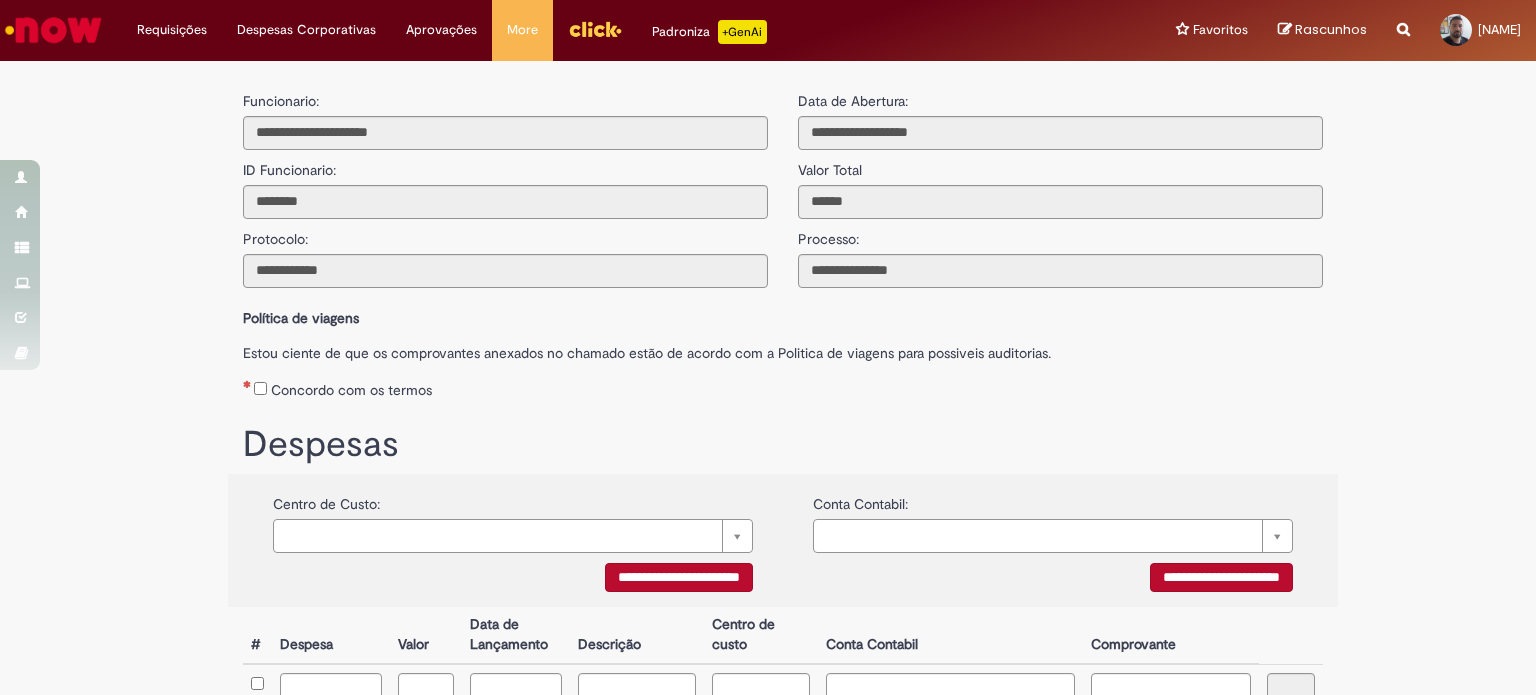 click on "**********" at bounding box center [679, 577] 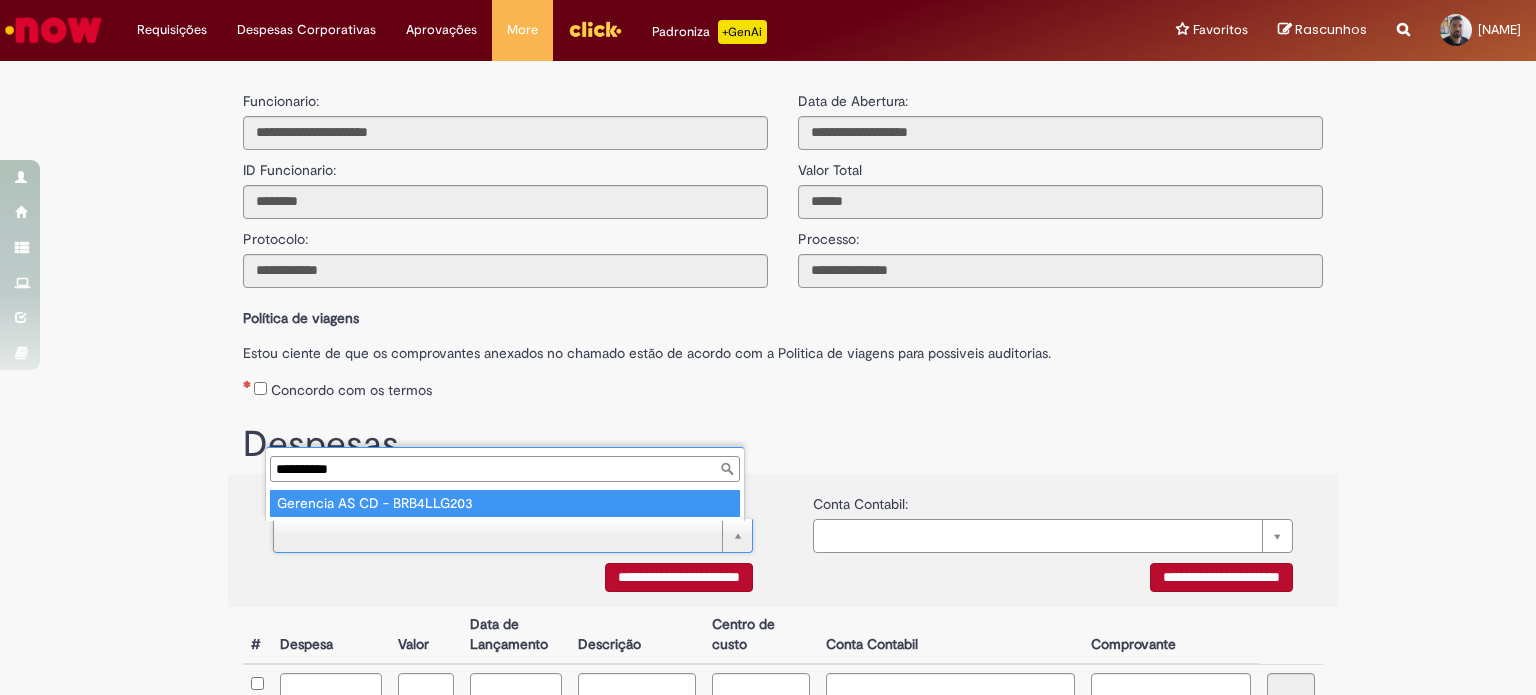 type on "**********" 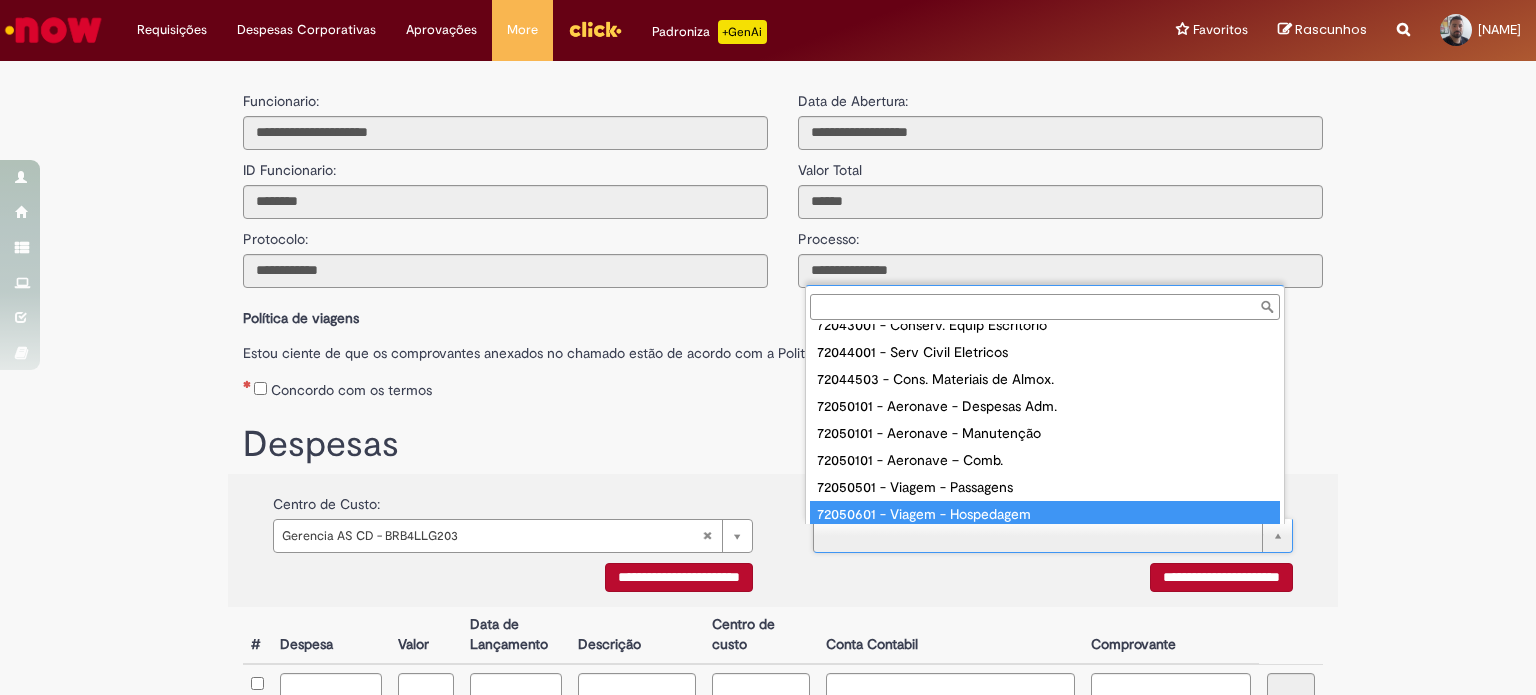 scroll, scrollTop: 583, scrollLeft: 0, axis: vertical 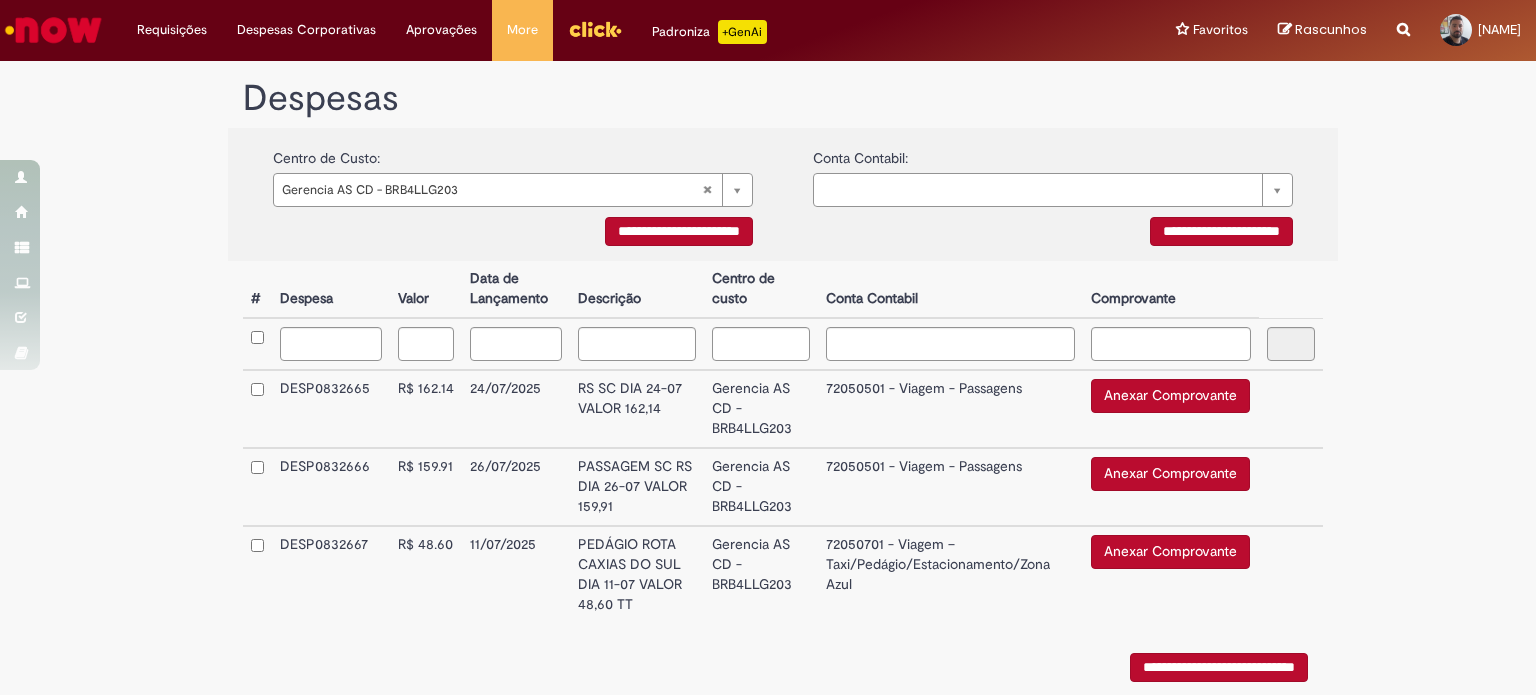 click on "Anexar Comprovante" at bounding box center [1170, 396] 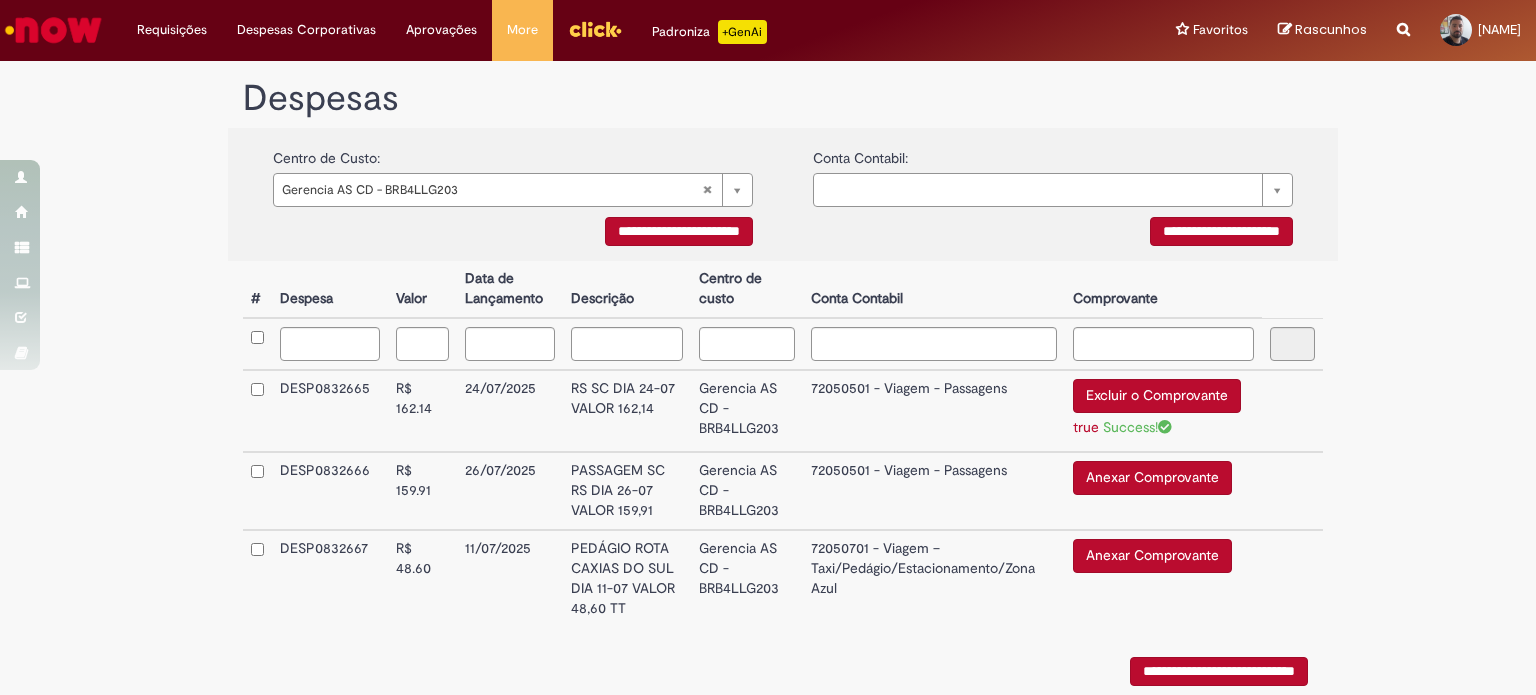 click on "Anexar Comprovante" at bounding box center [1152, 478] 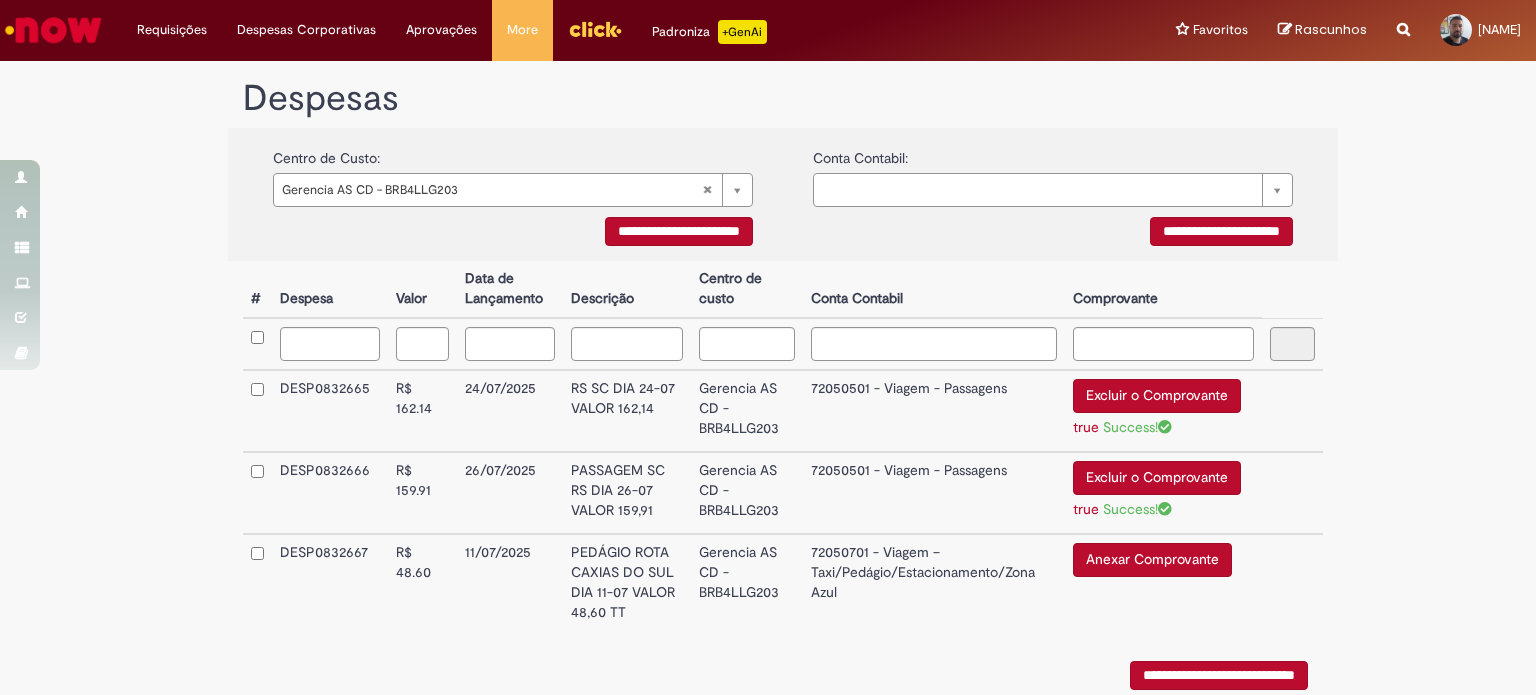 click on "Anexar Comprovante" at bounding box center (1152, 560) 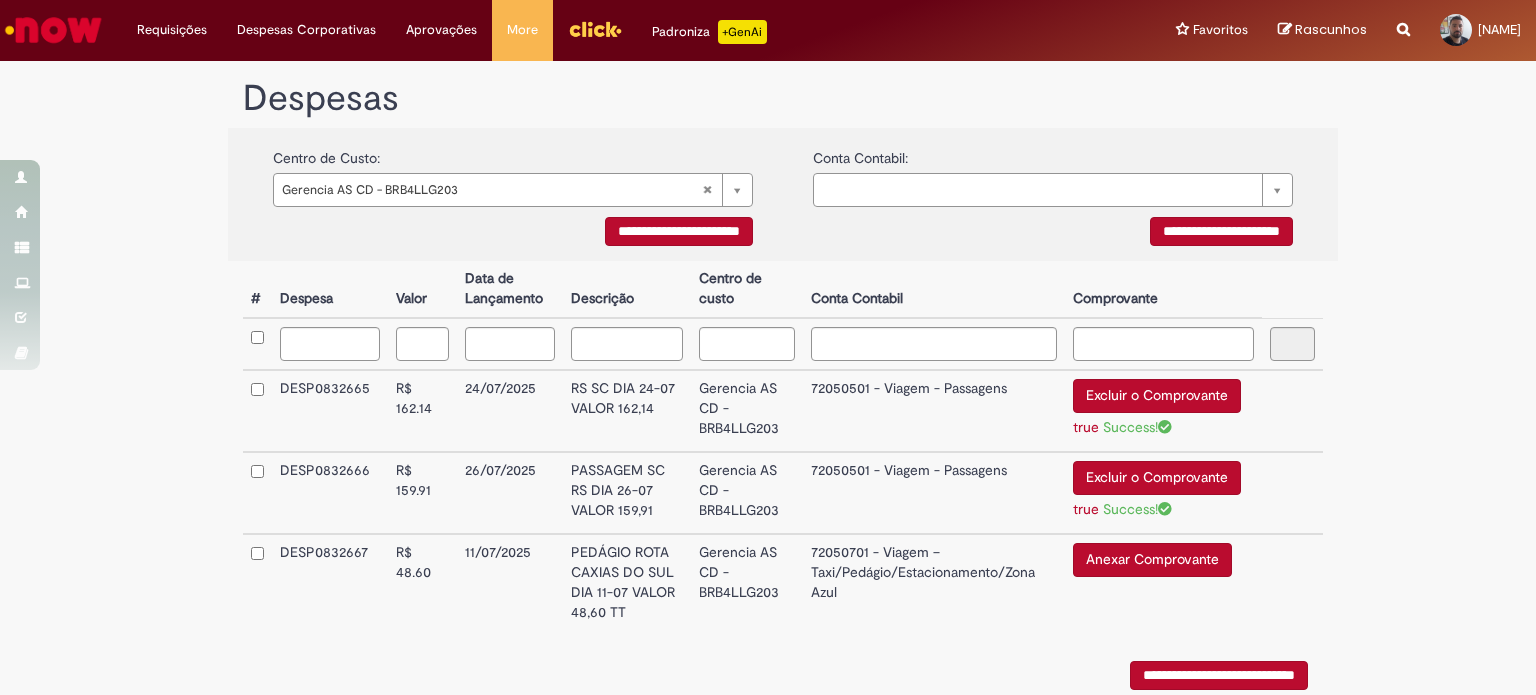 click on "Anexar Comprovante" at bounding box center (1152, 560) 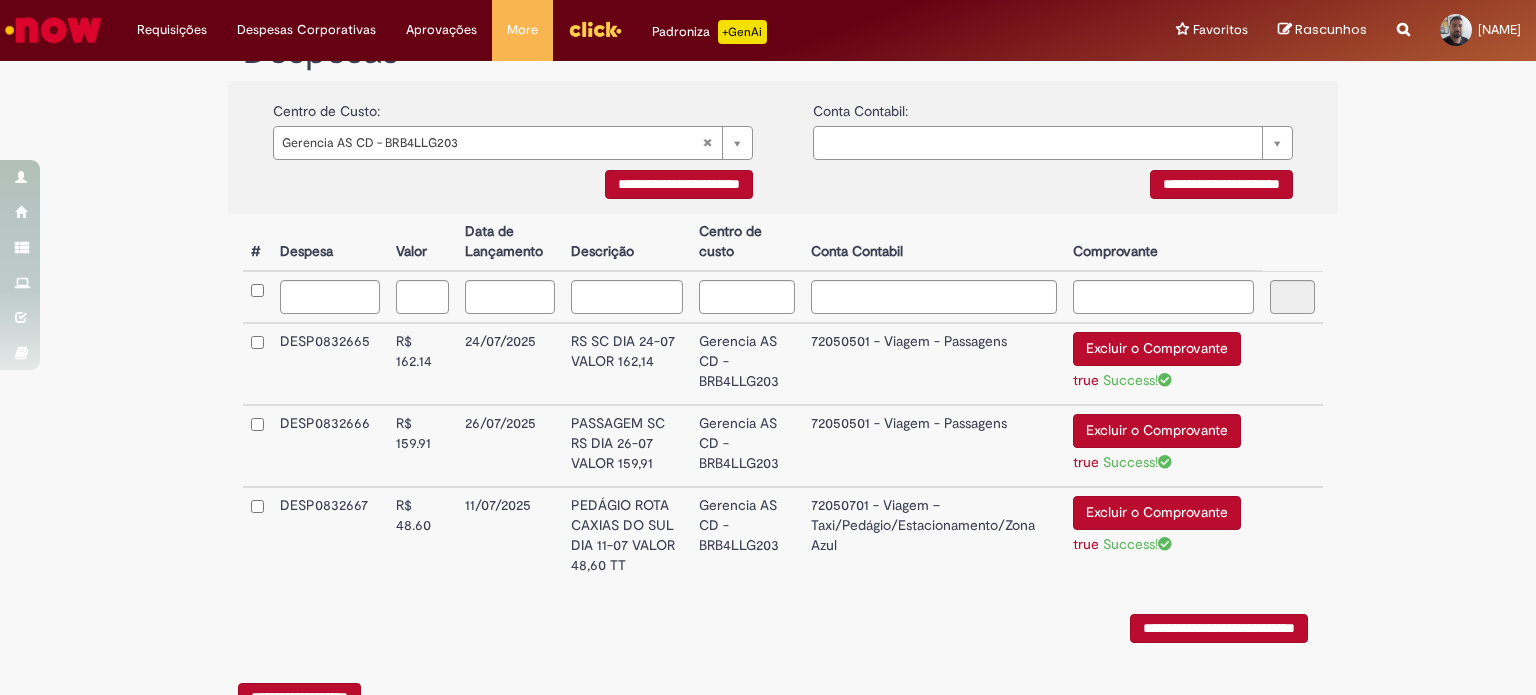 scroll, scrollTop: 416, scrollLeft: 0, axis: vertical 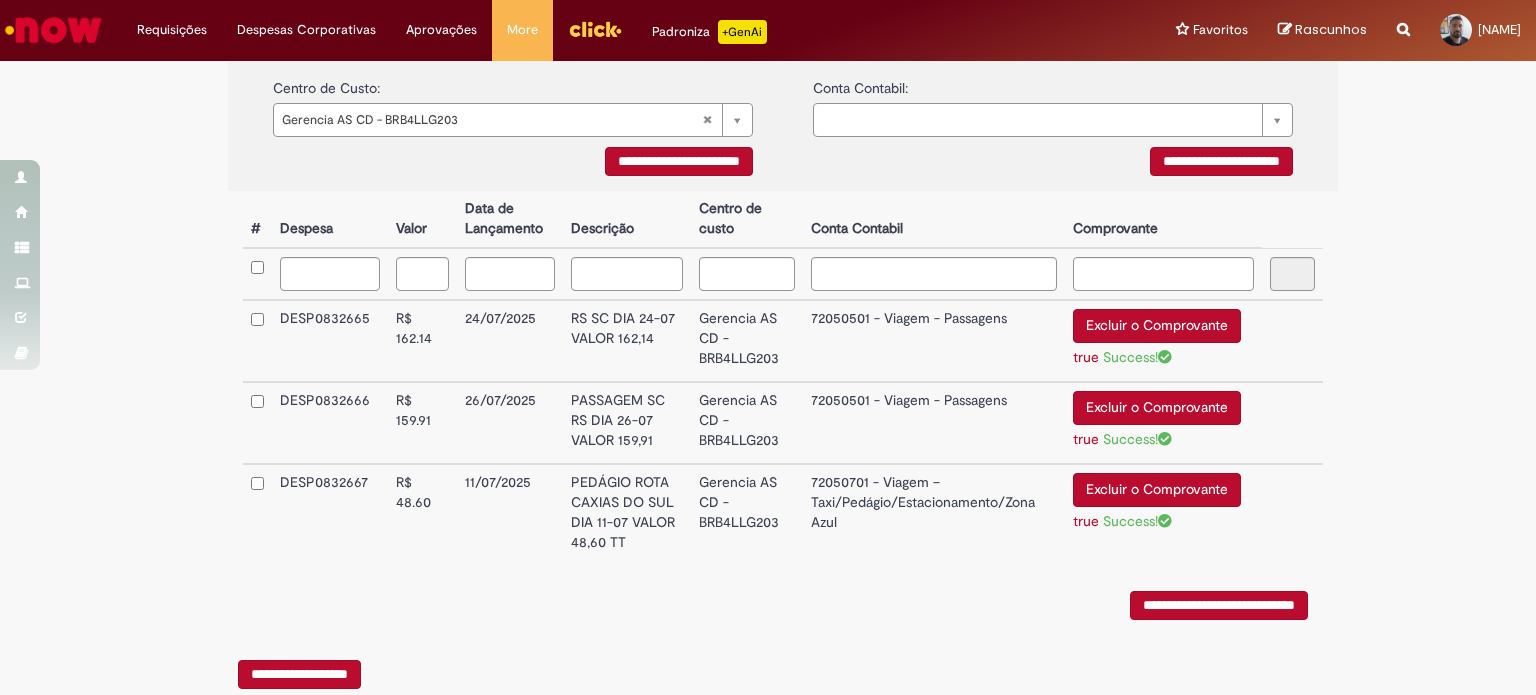 click on "**********" at bounding box center (1219, 605) 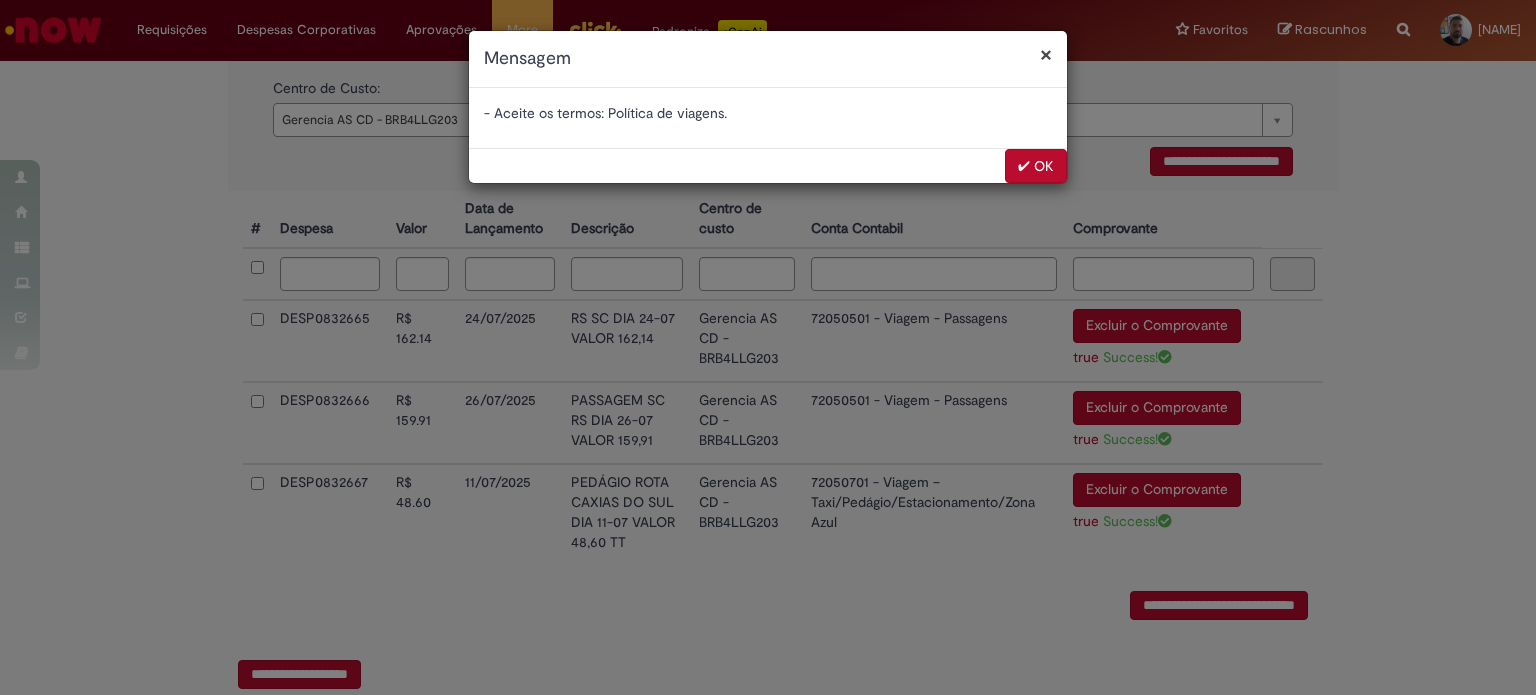 click on "✔ OK" at bounding box center (1036, 166) 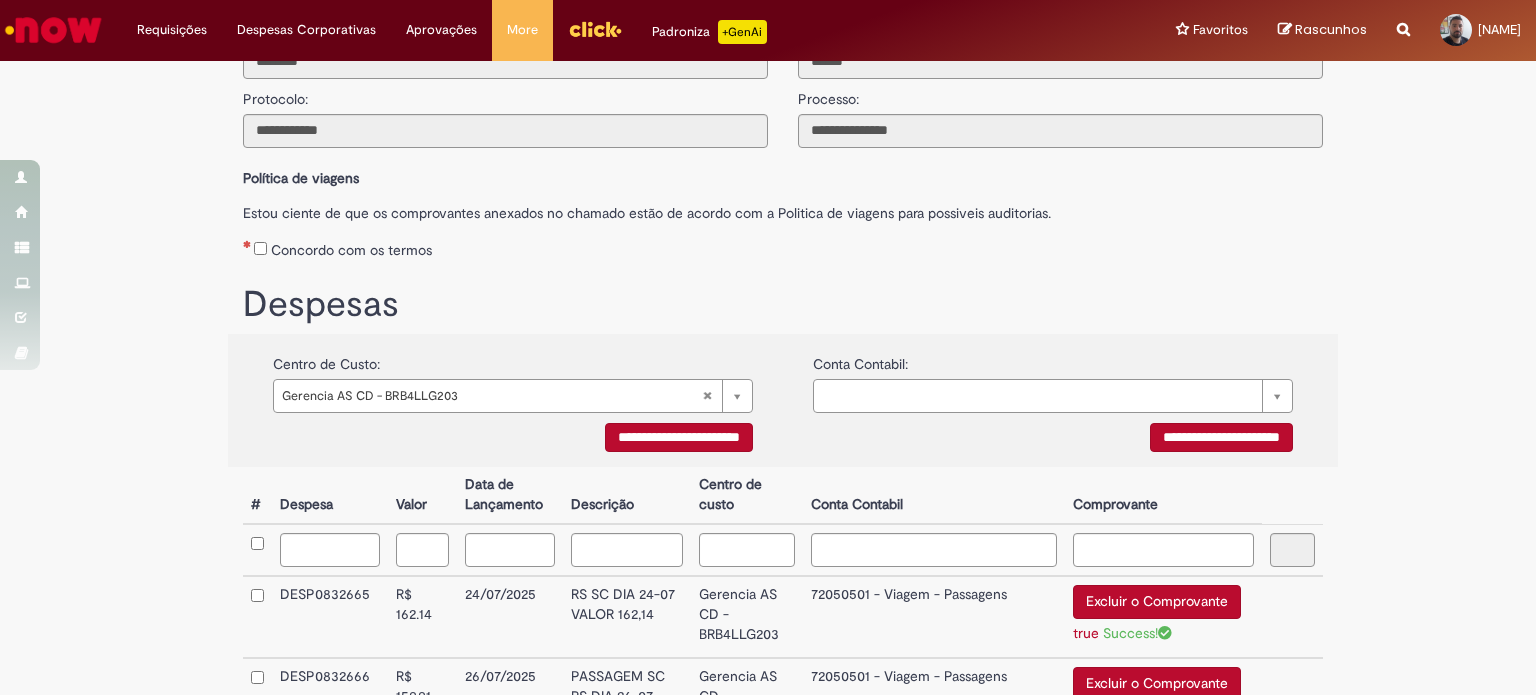 scroll, scrollTop: 139, scrollLeft: 0, axis: vertical 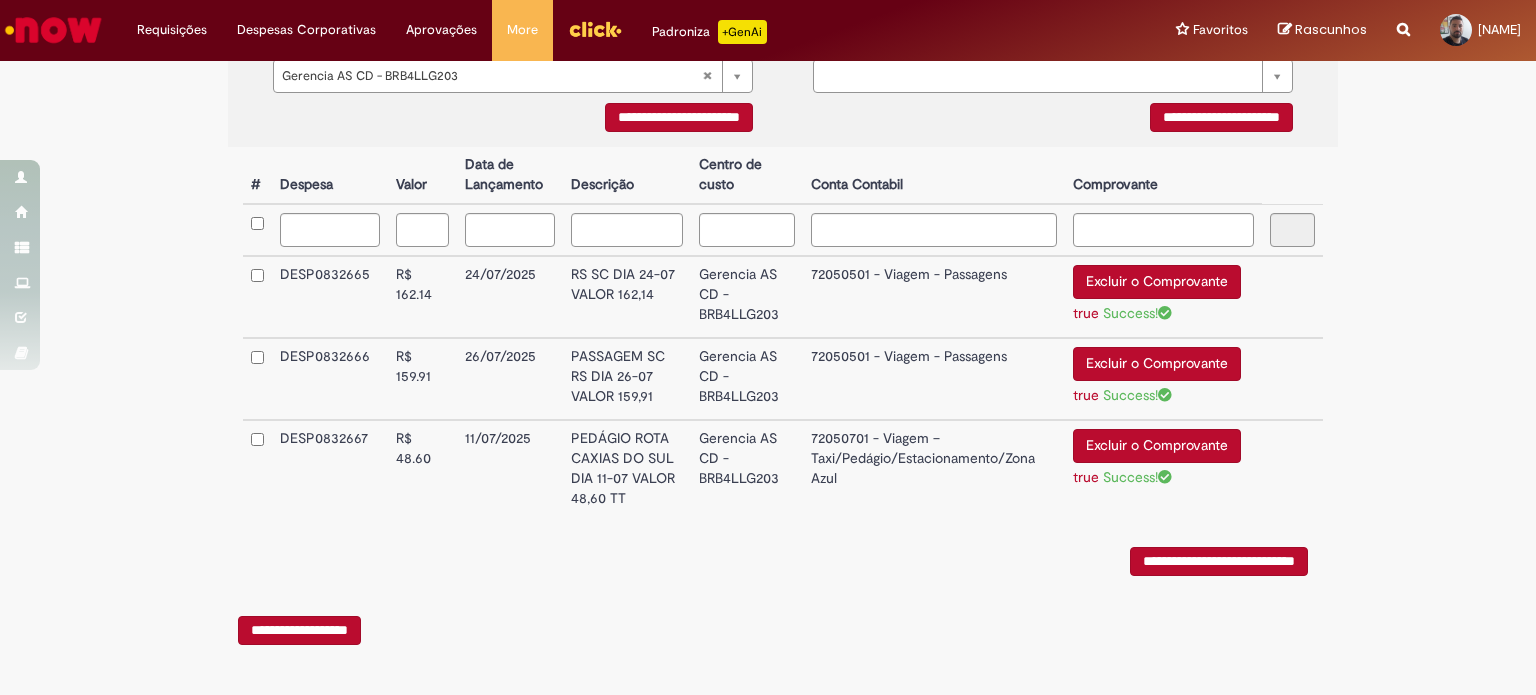 click on "**********" at bounding box center (1219, 561) 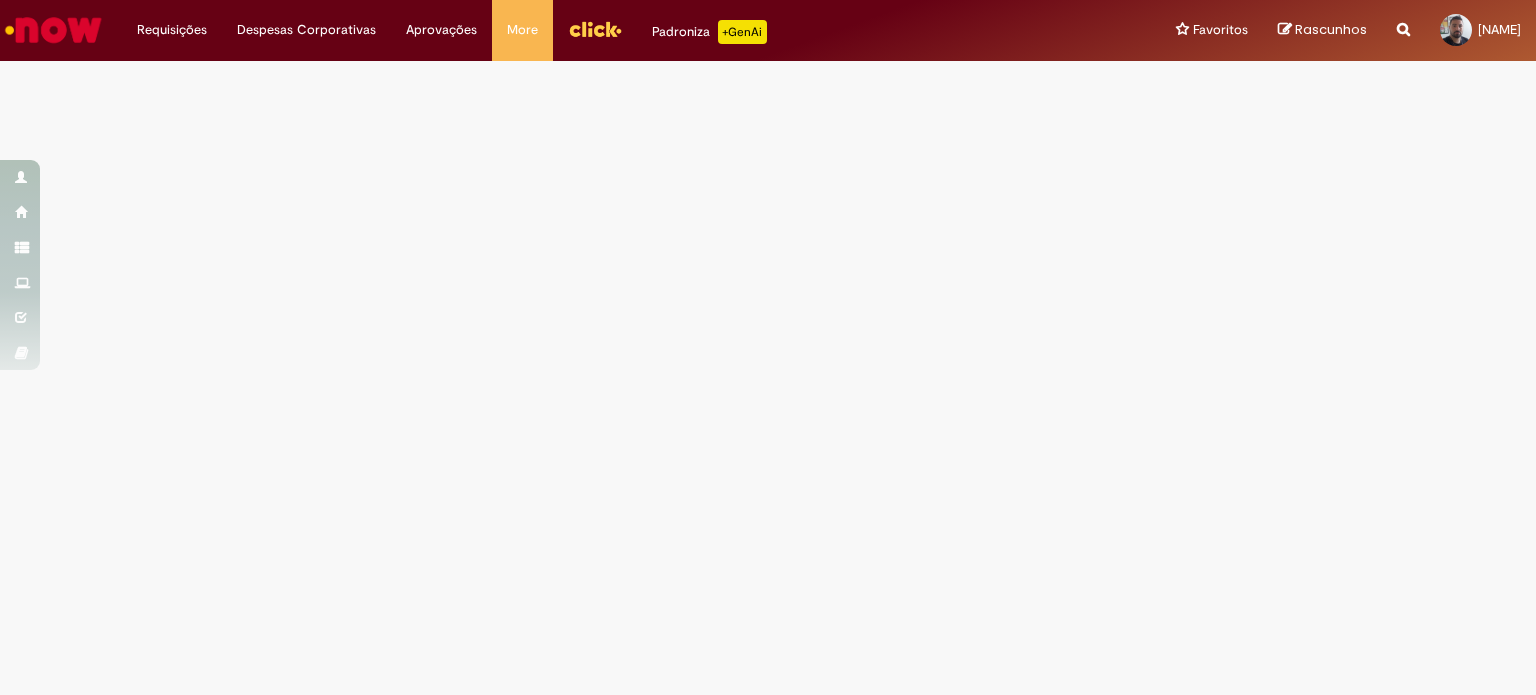 scroll, scrollTop: 0, scrollLeft: 0, axis: both 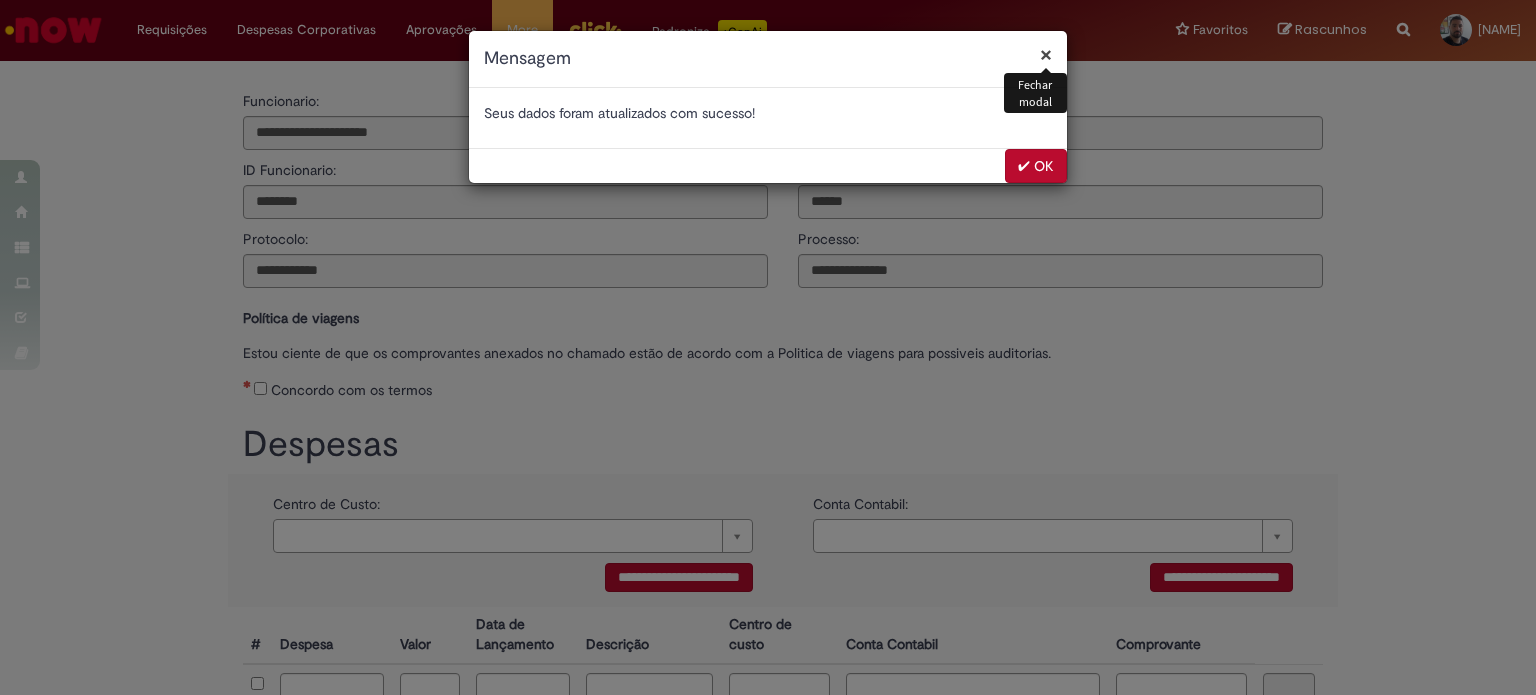 click on "✔ OK" at bounding box center [1036, 166] 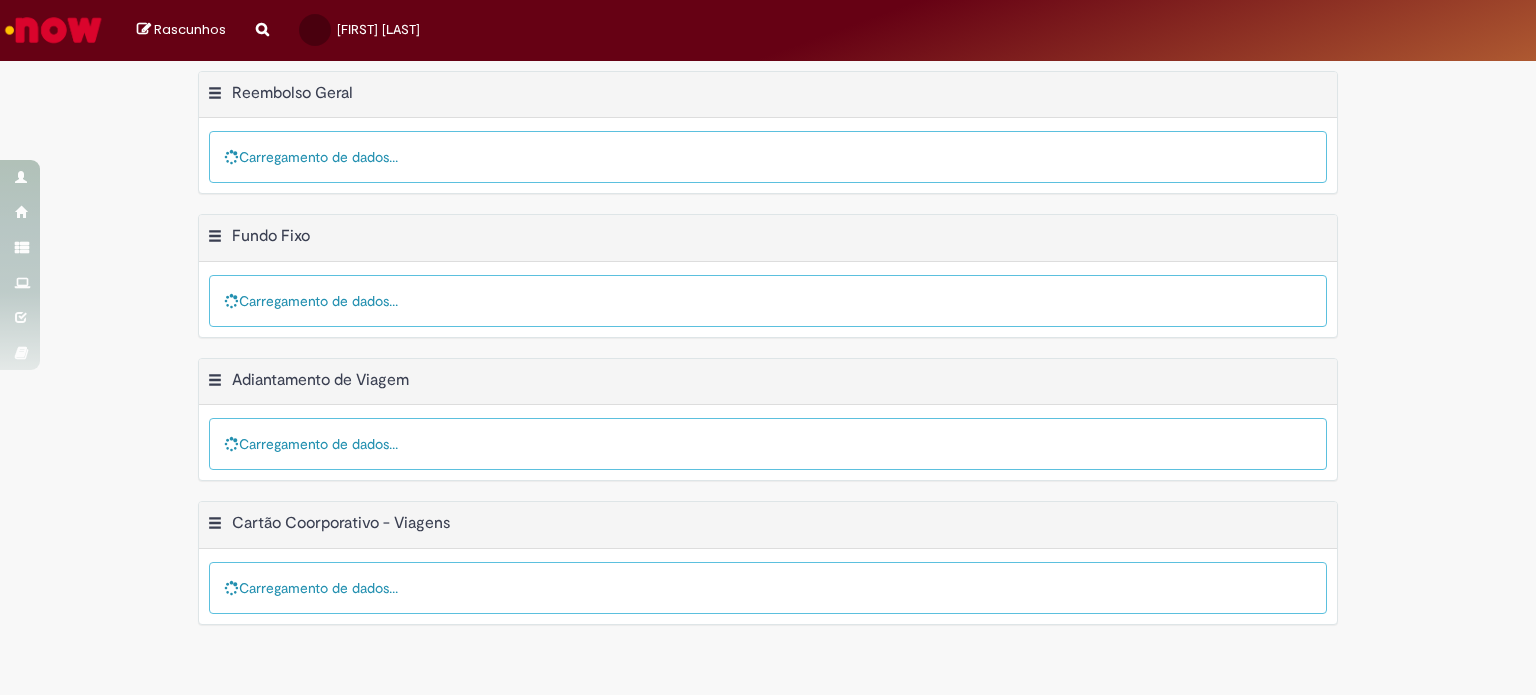 scroll, scrollTop: 0, scrollLeft: 0, axis: both 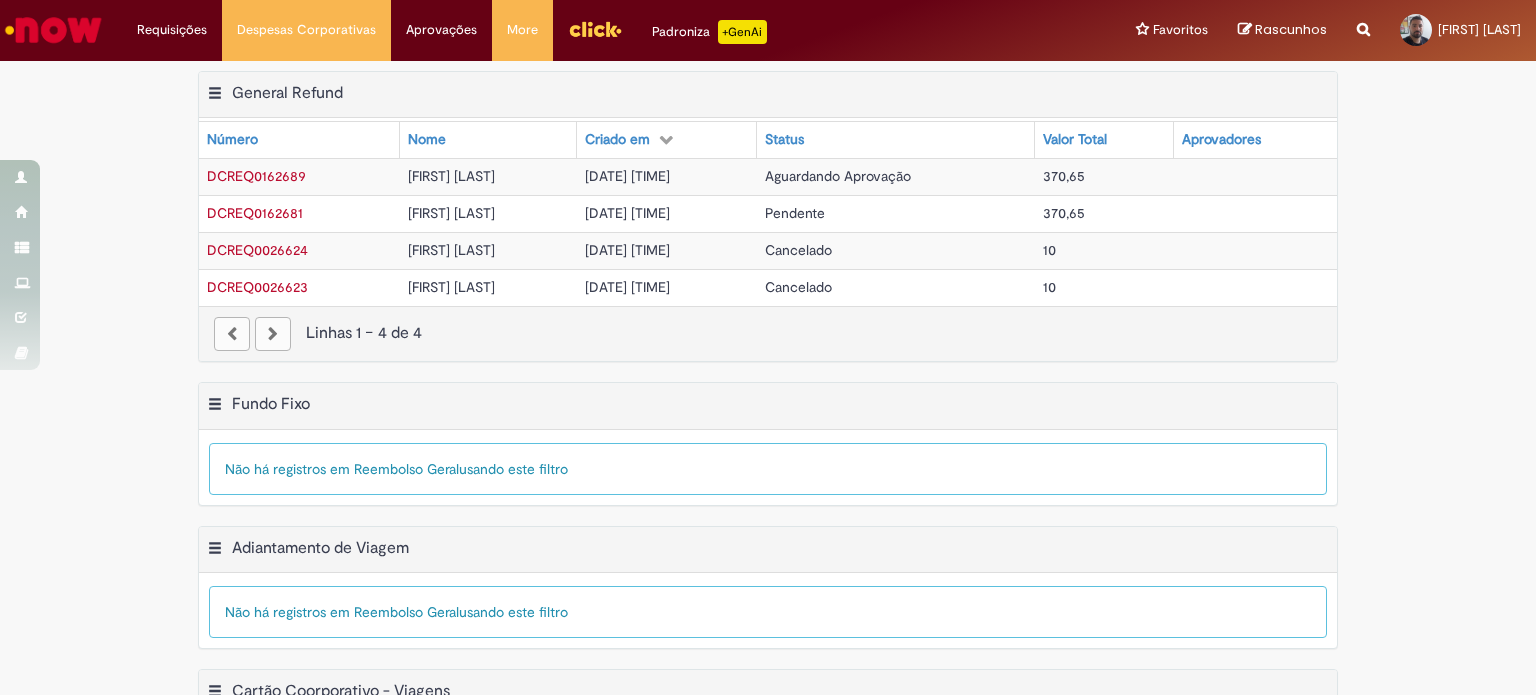 click on "Status" at bounding box center (784, 140) 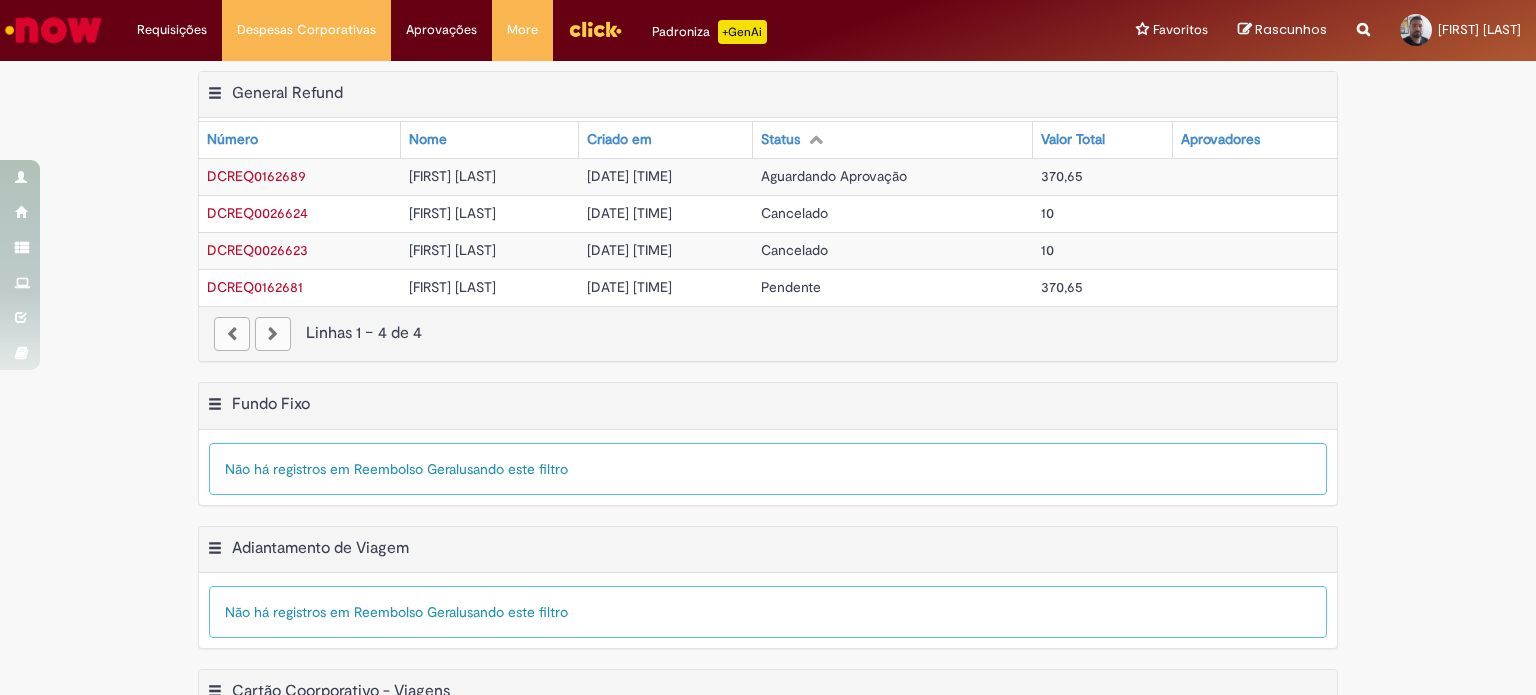 click on "Aguardando Aprovação" at bounding box center [834, 176] 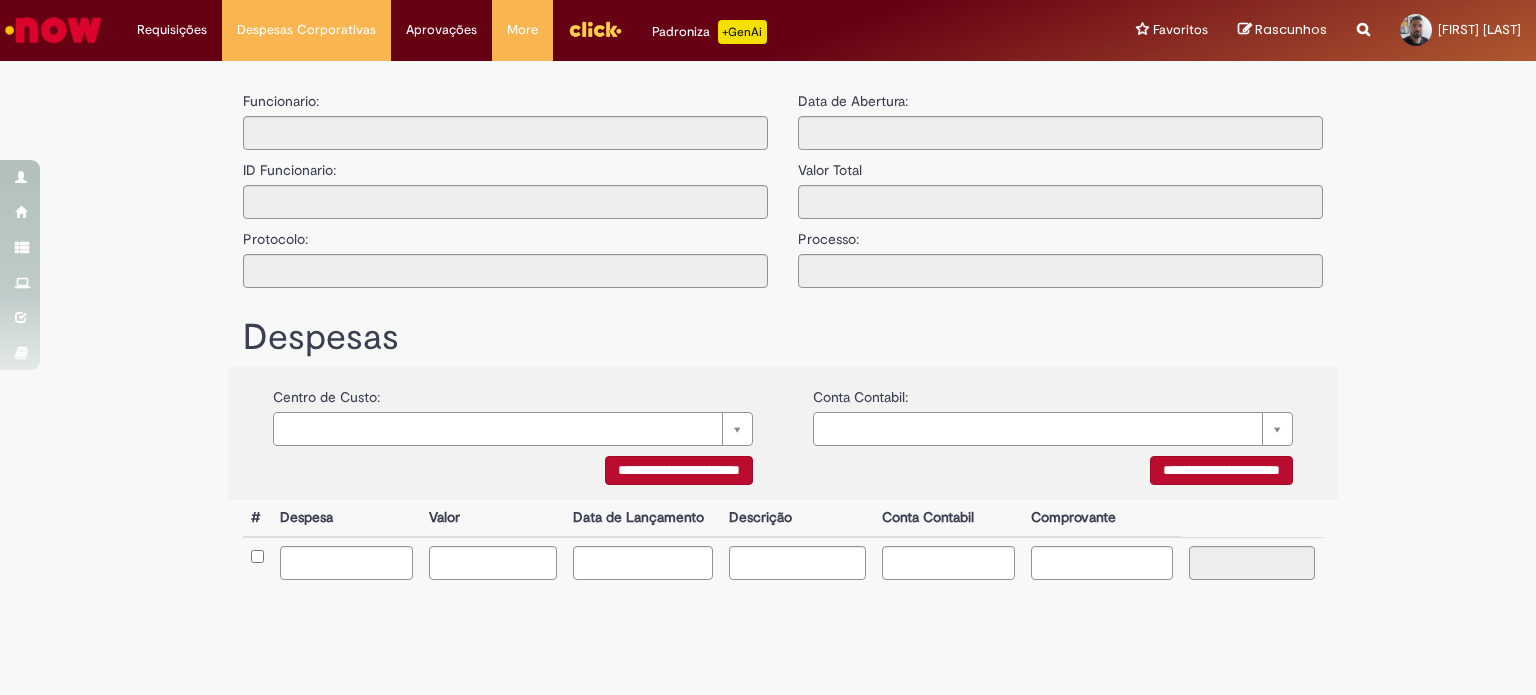 type on "**********" 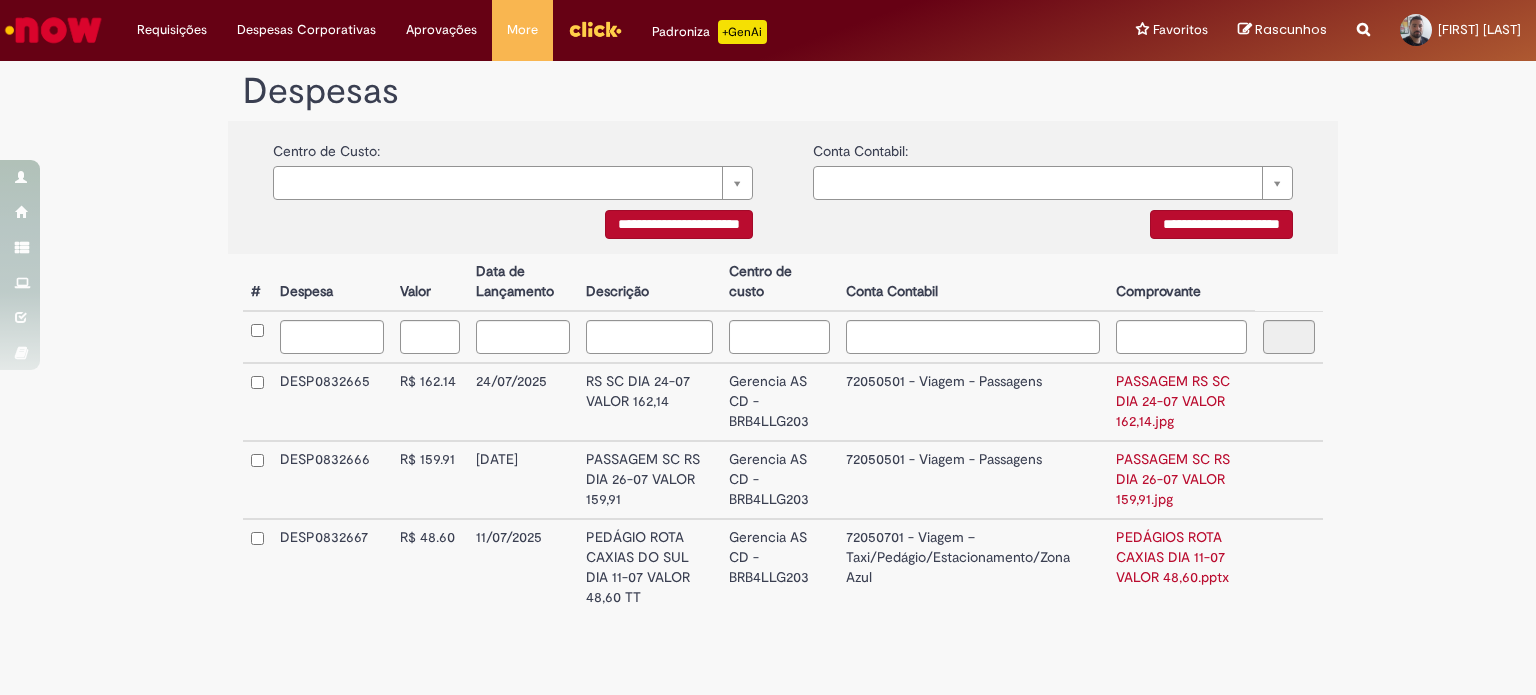 scroll, scrollTop: 396, scrollLeft: 0, axis: vertical 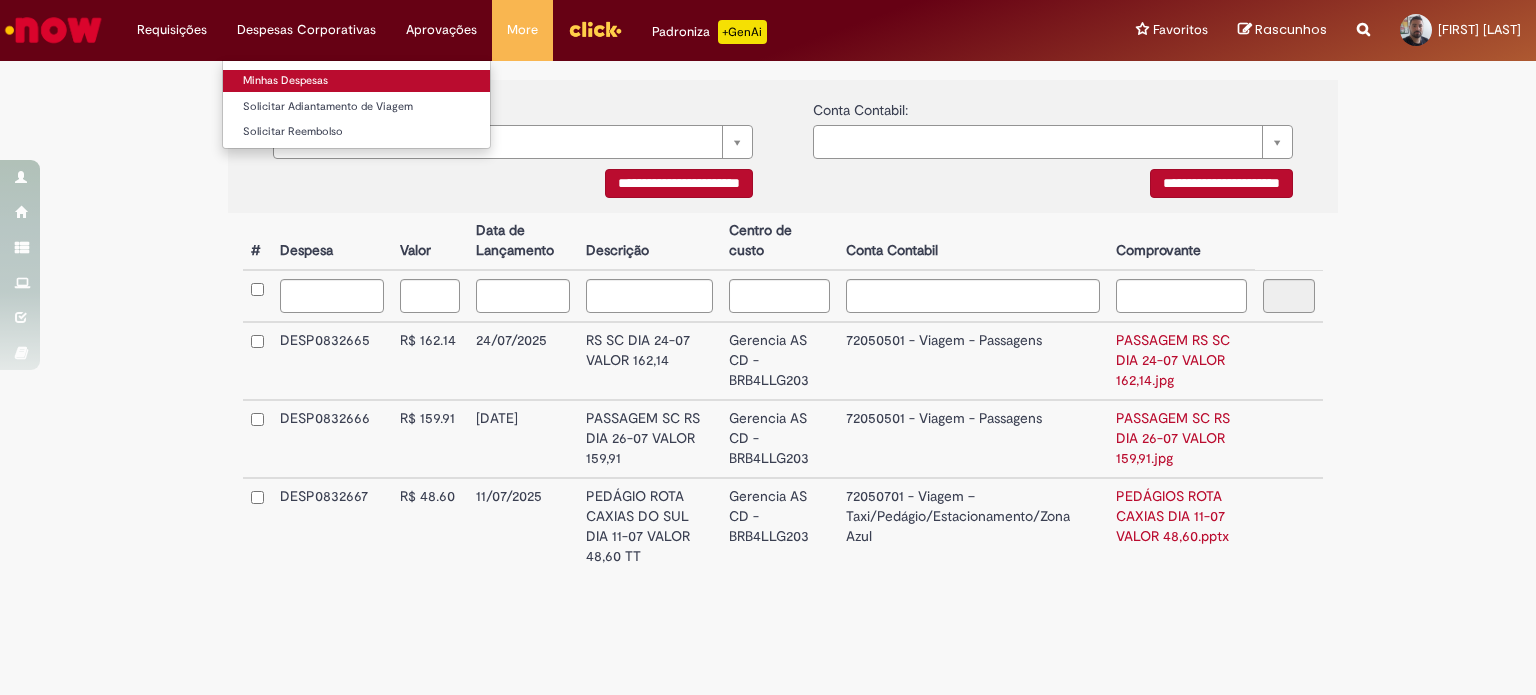 click on "Minhas Despesas" at bounding box center (356, 81) 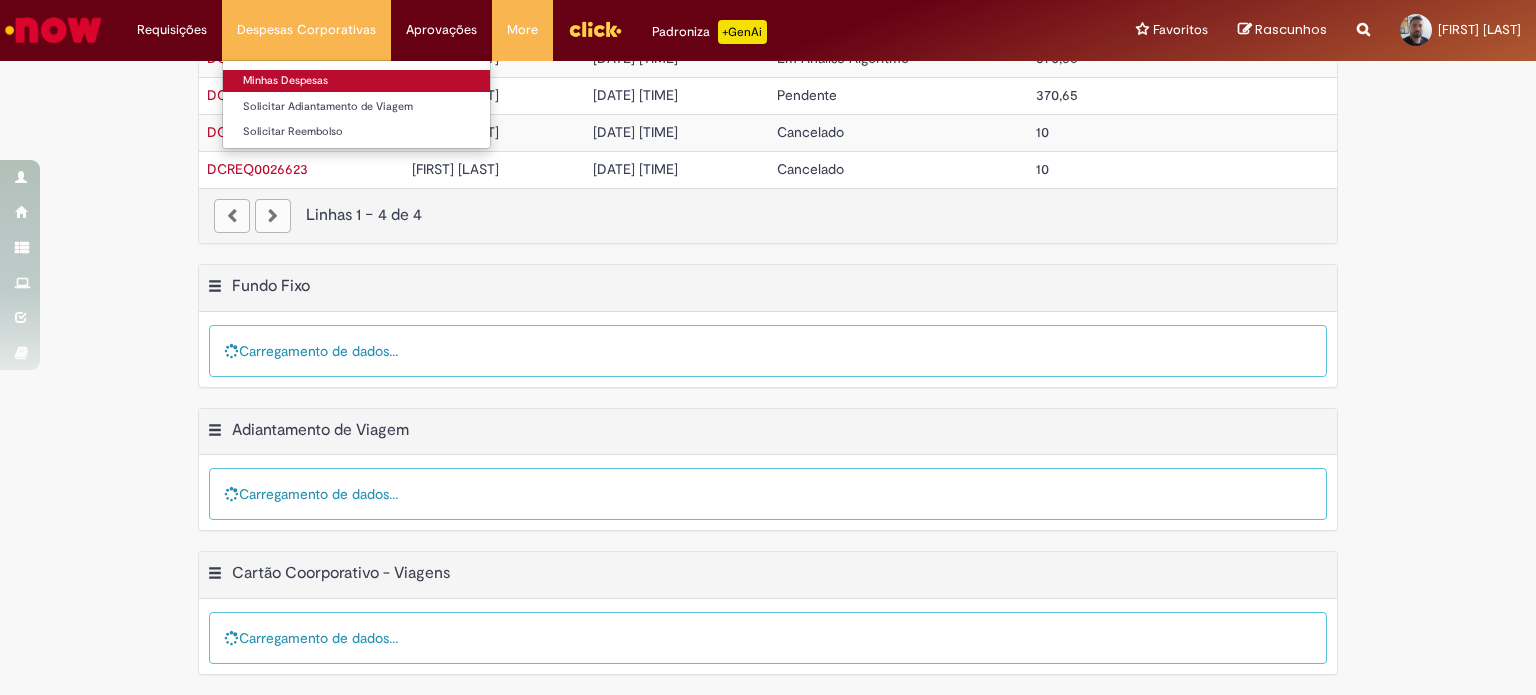 scroll, scrollTop: 0, scrollLeft: 0, axis: both 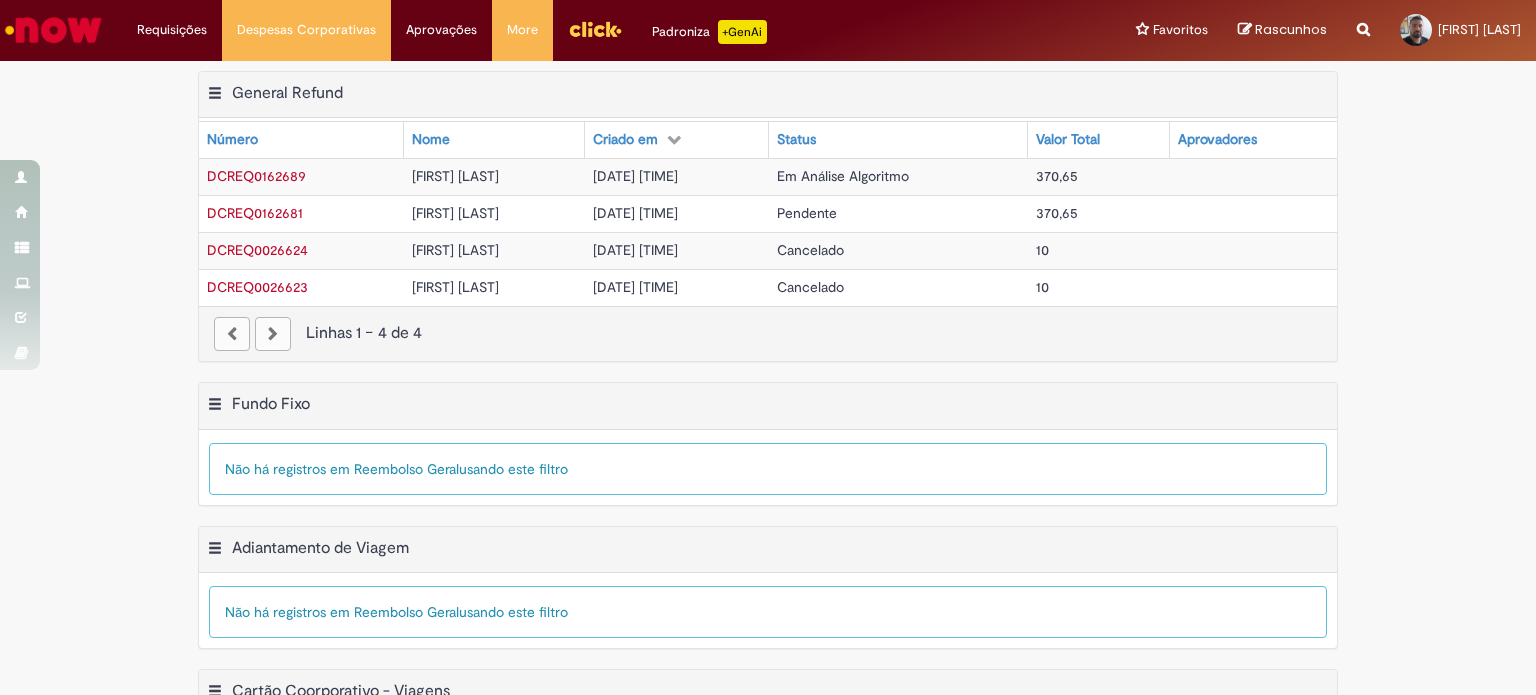 click on "[DATE] [TIME]" at bounding box center [635, 176] 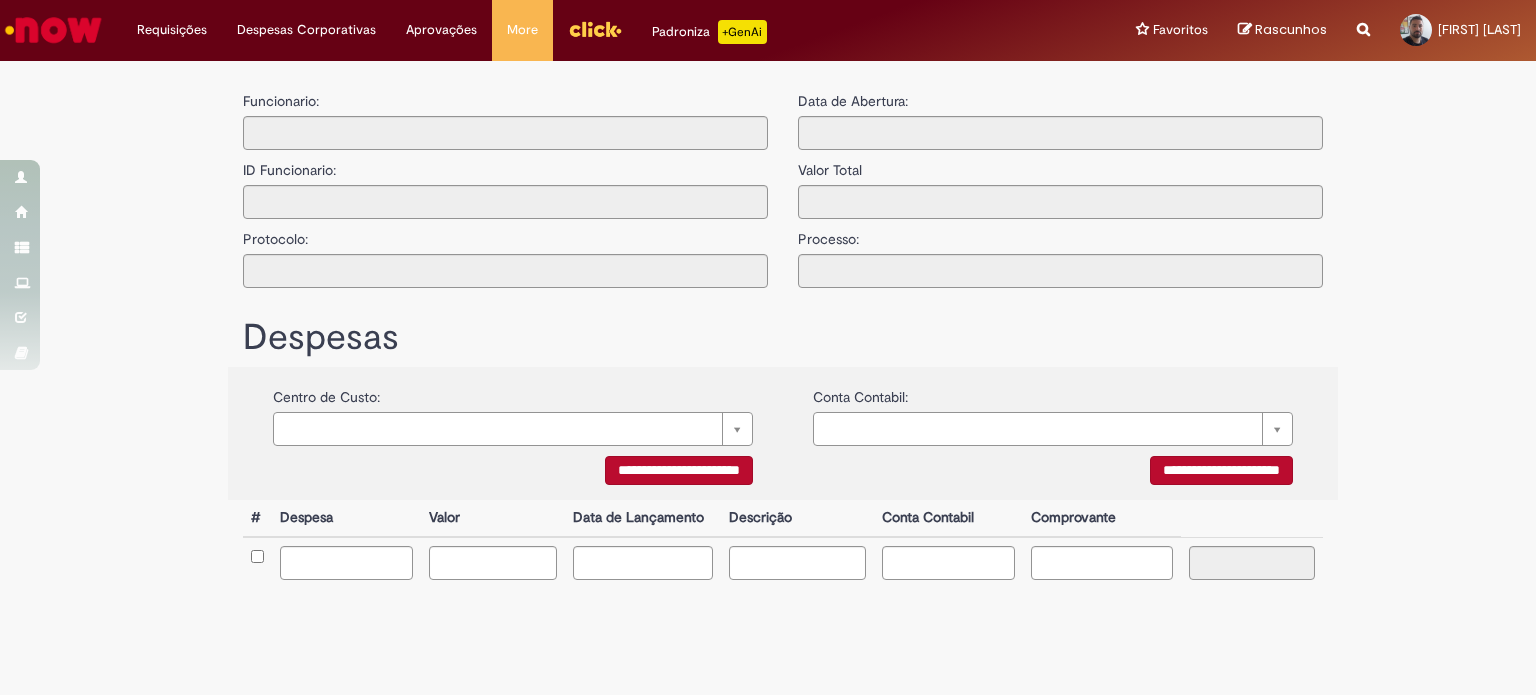 type on "**********" 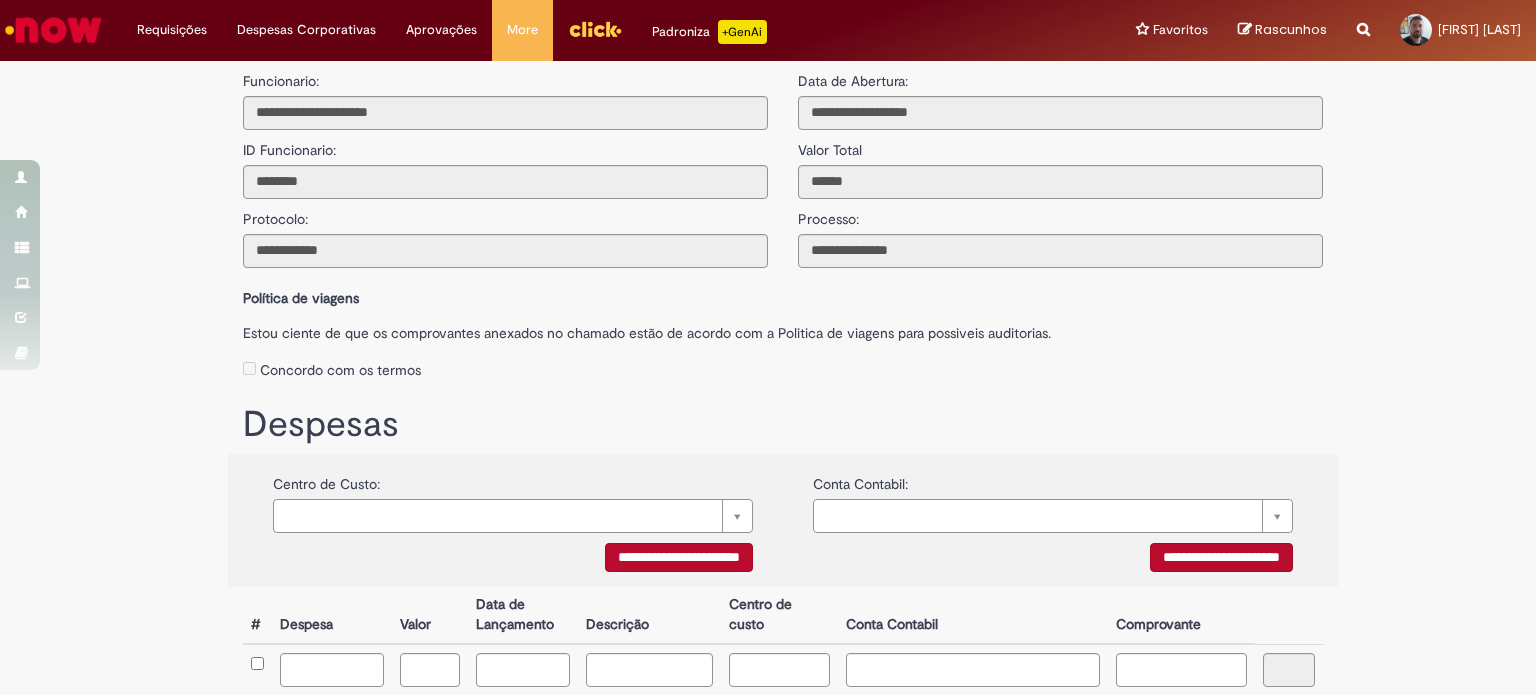 scroll, scrollTop: 0, scrollLeft: 0, axis: both 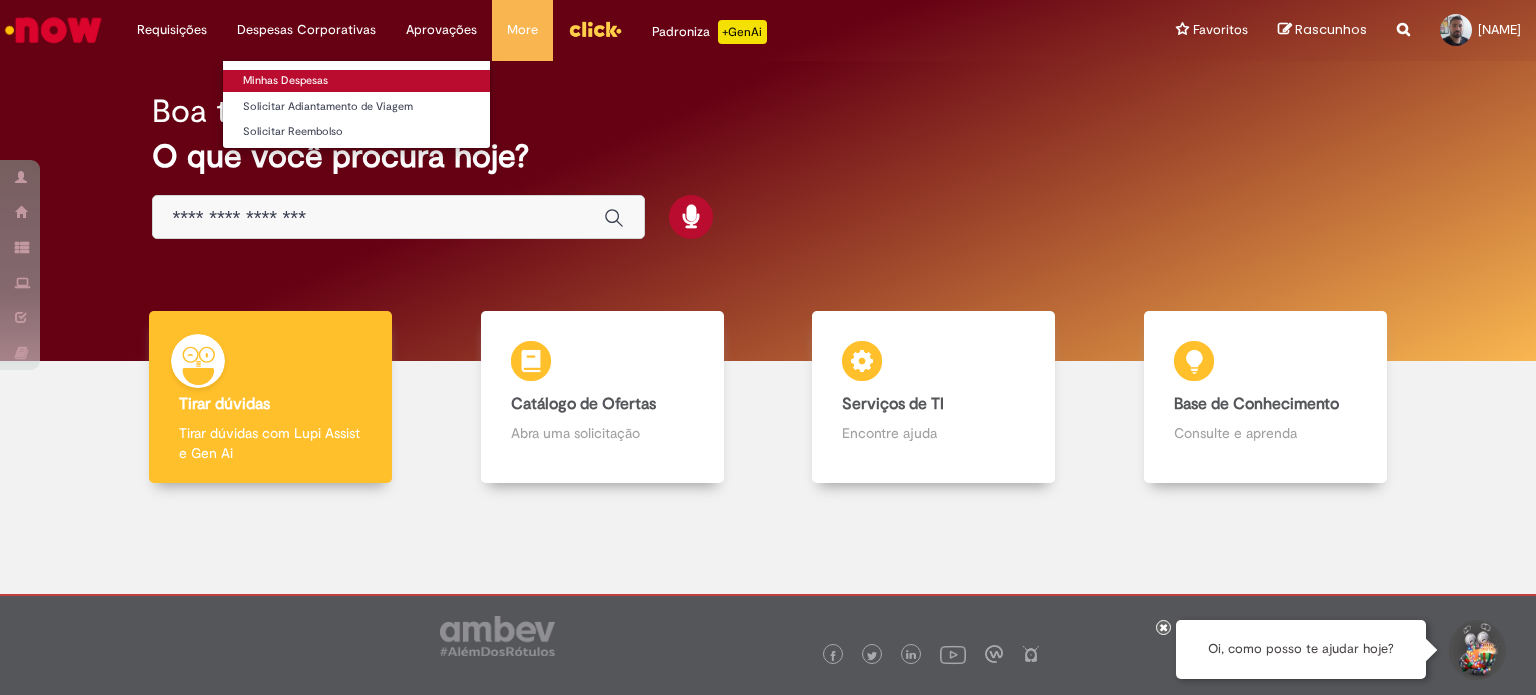 click on "Minhas Despesas" at bounding box center [356, 81] 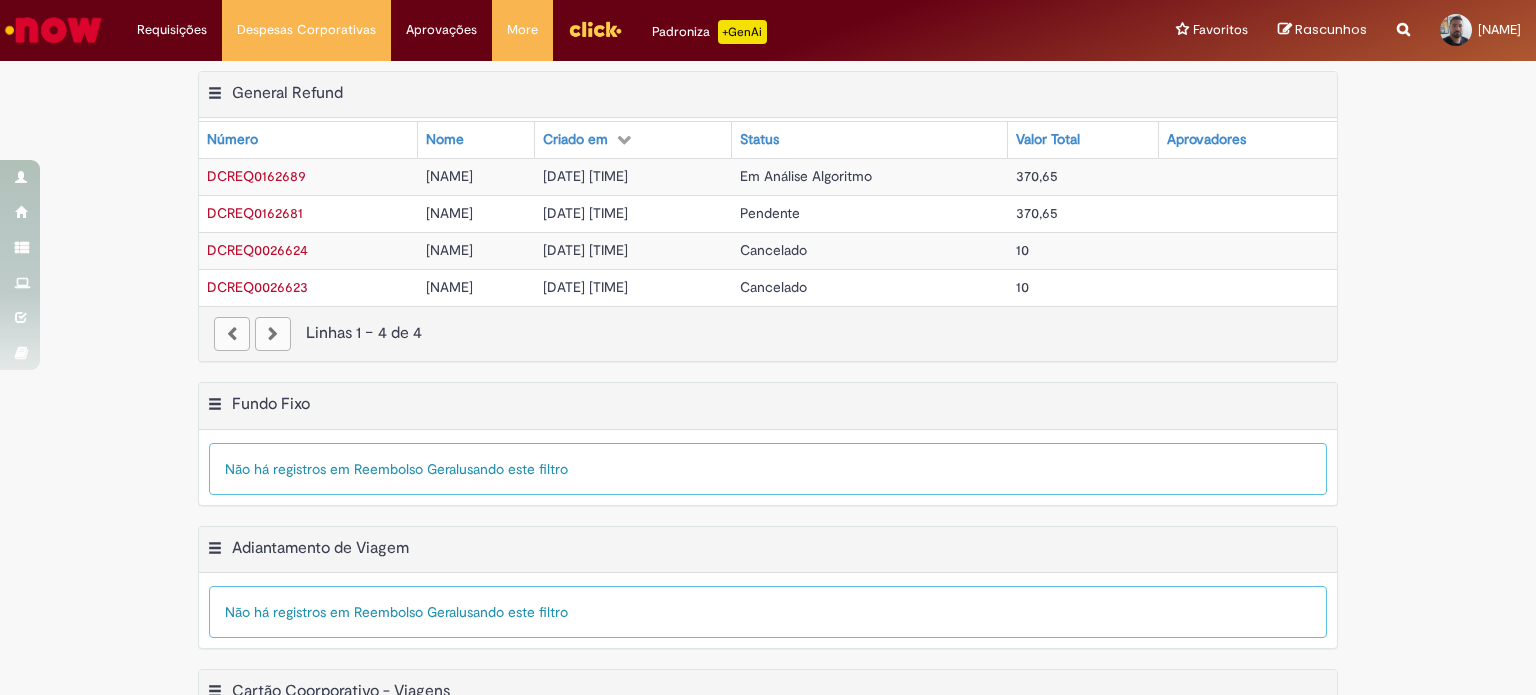 click on "Pendente" at bounding box center (770, 213) 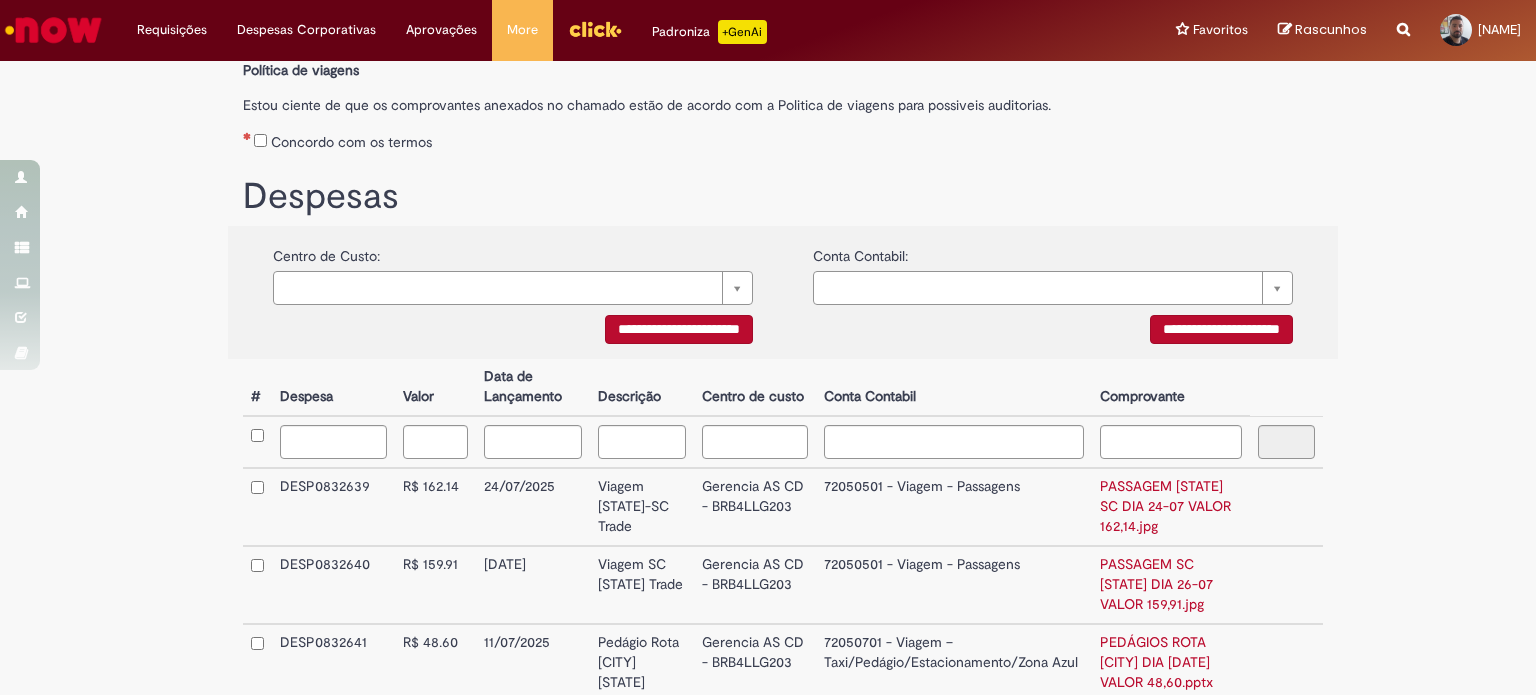 scroll, scrollTop: 0, scrollLeft: 0, axis: both 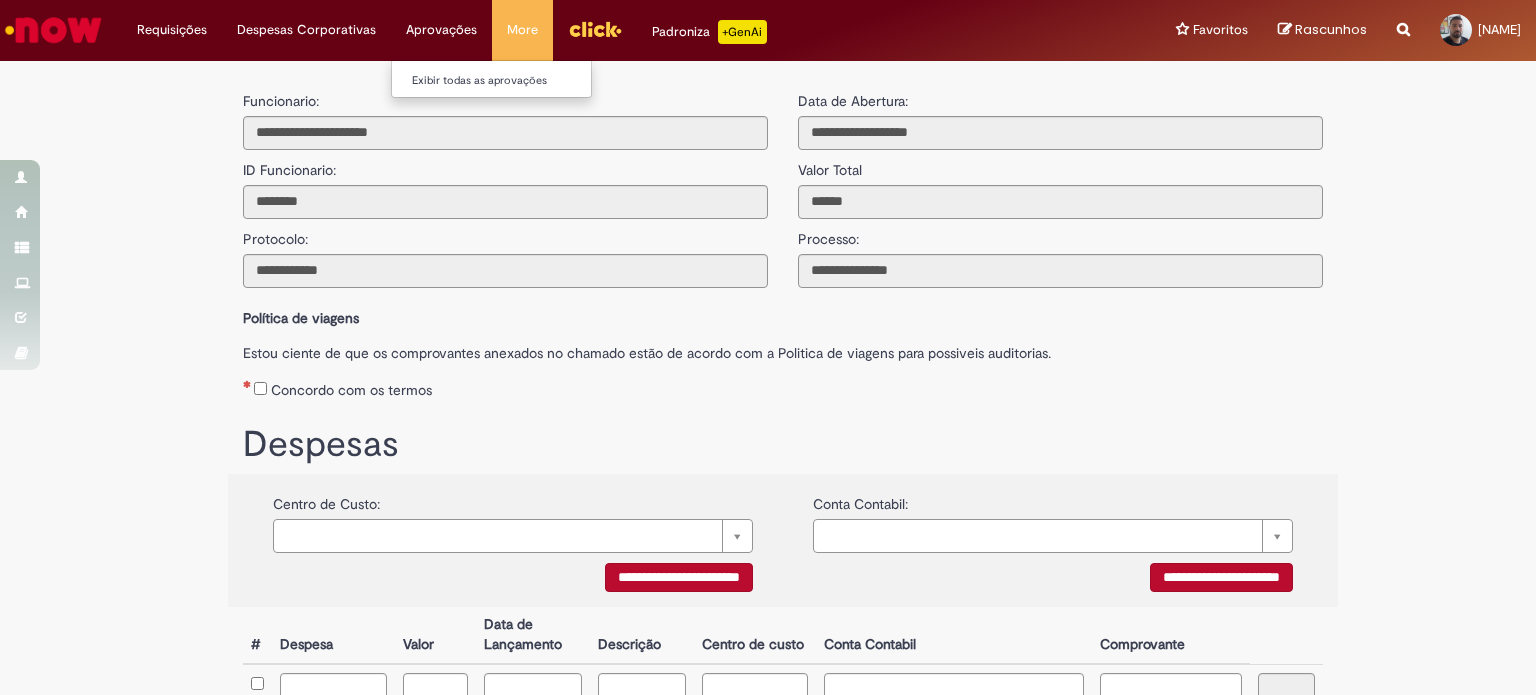 click on "Aprovações
Exibir todas as aprovações" at bounding box center (172, 30) 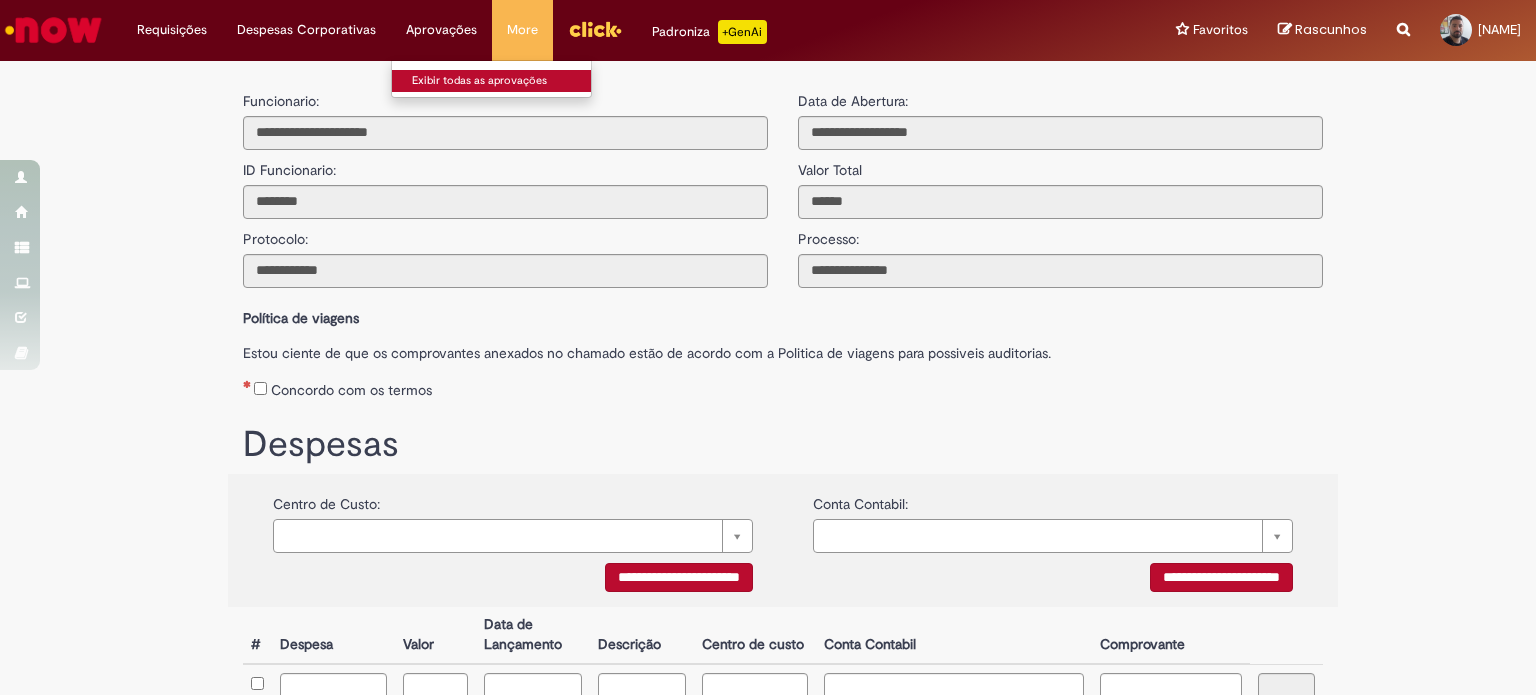 click on "Exibir todas as aprovações" at bounding box center (502, 81) 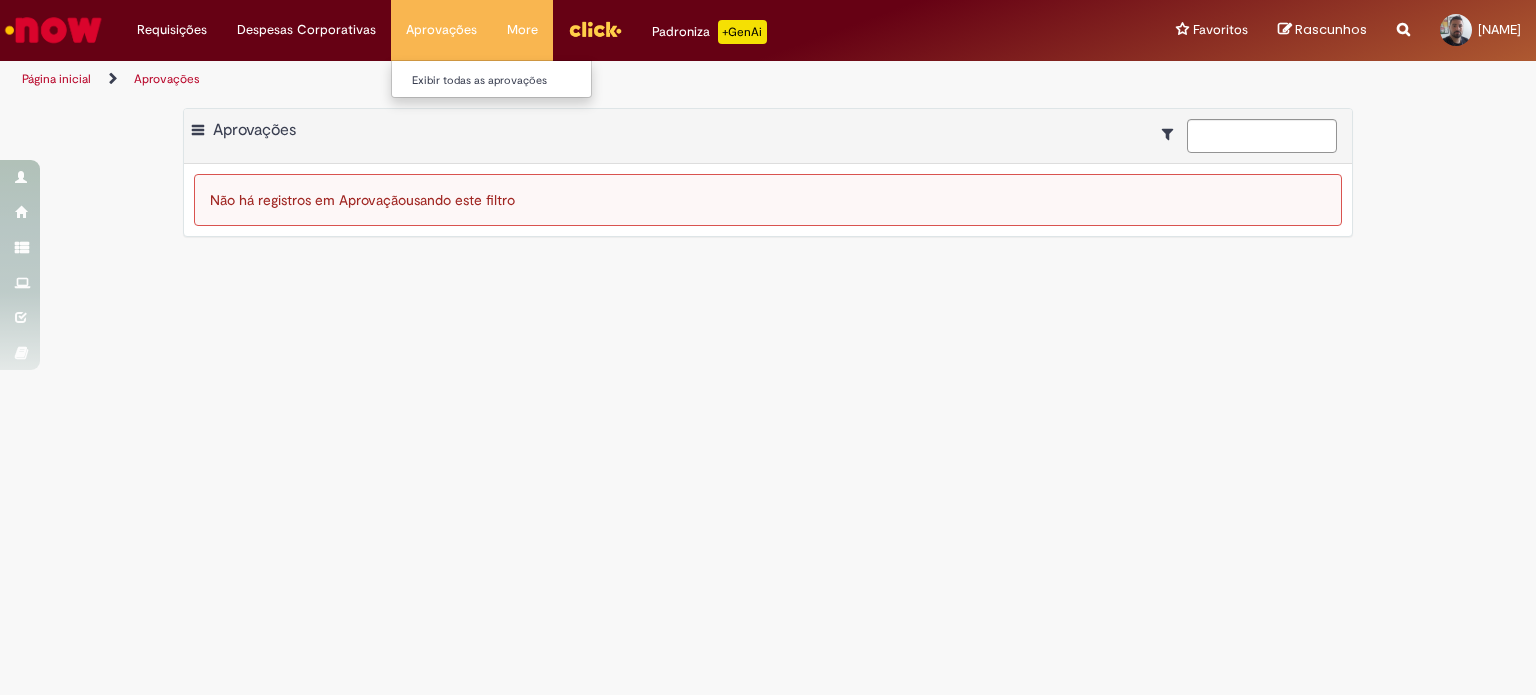 click on "Aprovações
Exibir todas as aprovações" at bounding box center [441, 30] 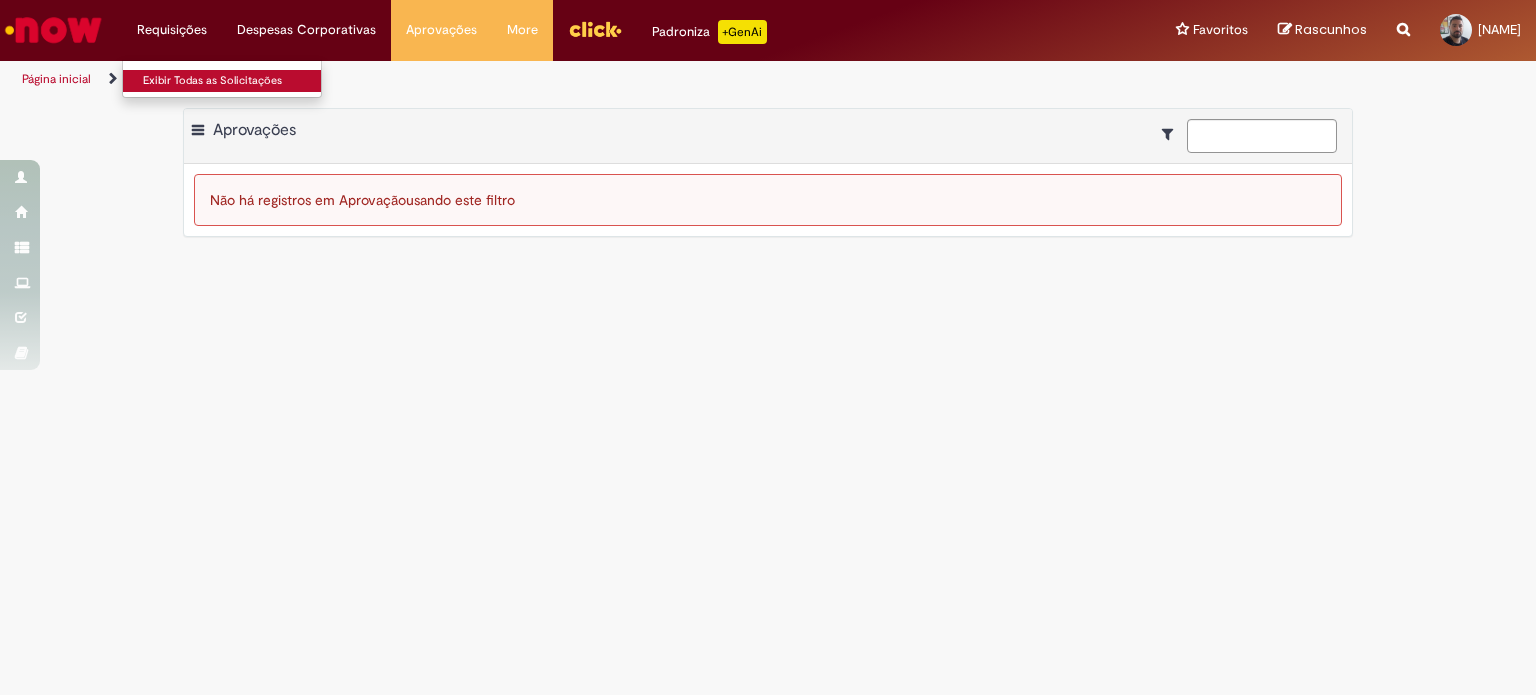 click on "Exibir Todas as Solicitações" at bounding box center (233, 81) 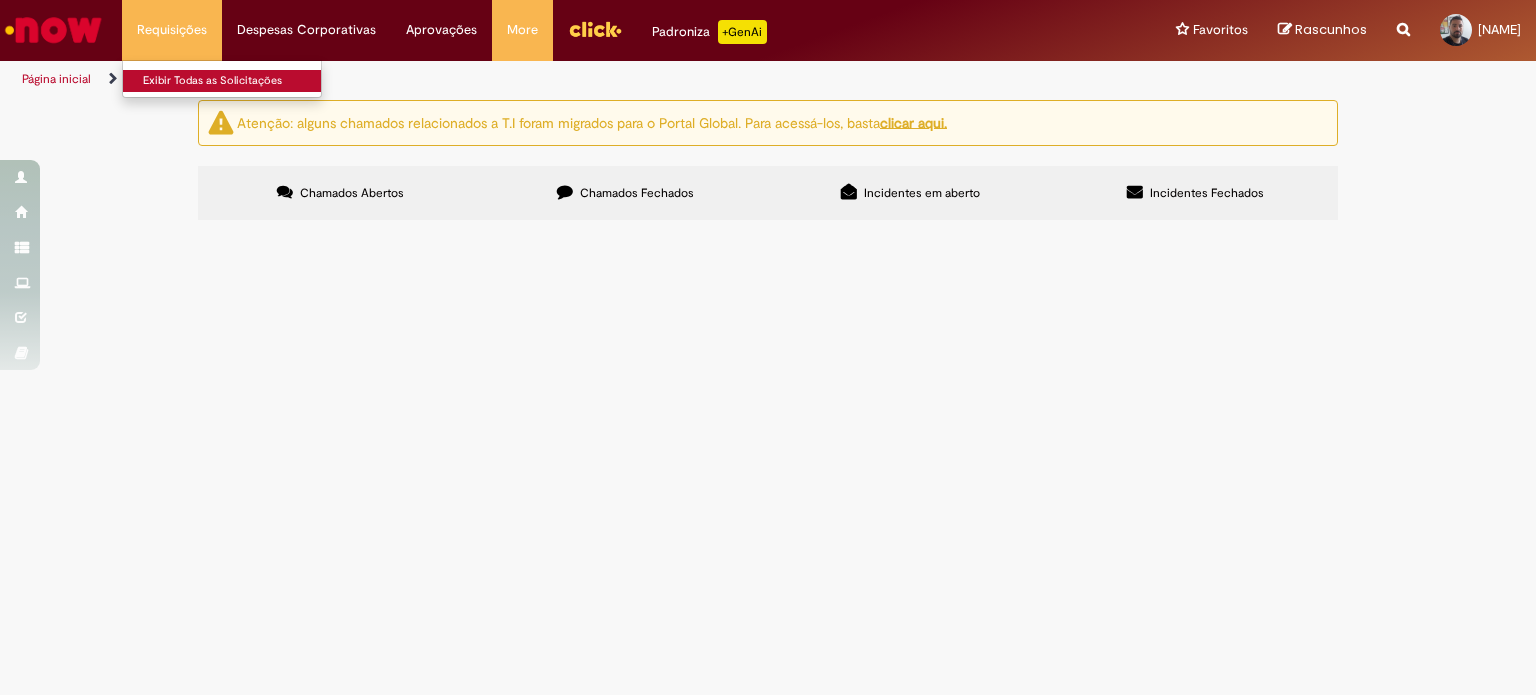 click on "Exibir Todas as Solicitações" at bounding box center (233, 81) 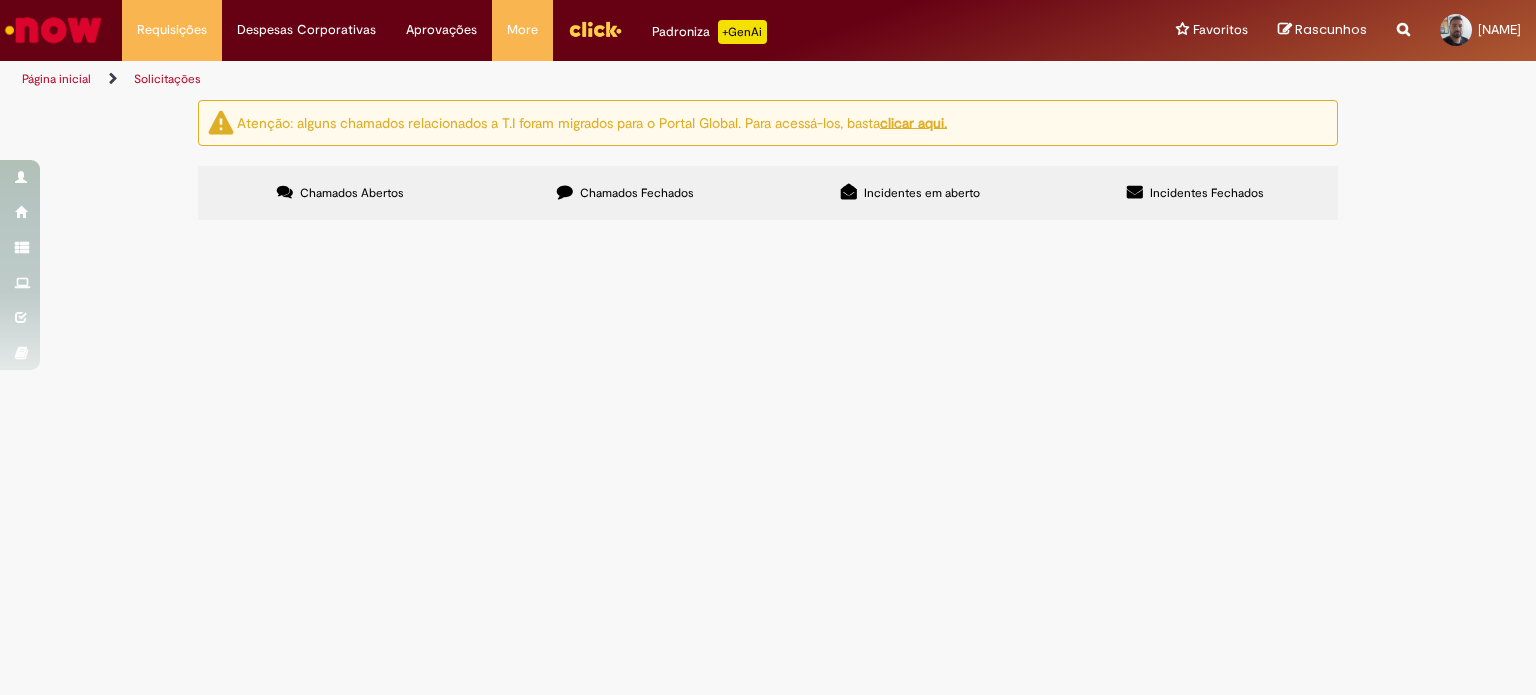 click on "Chamados Fechados" at bounding box center [637, 193] 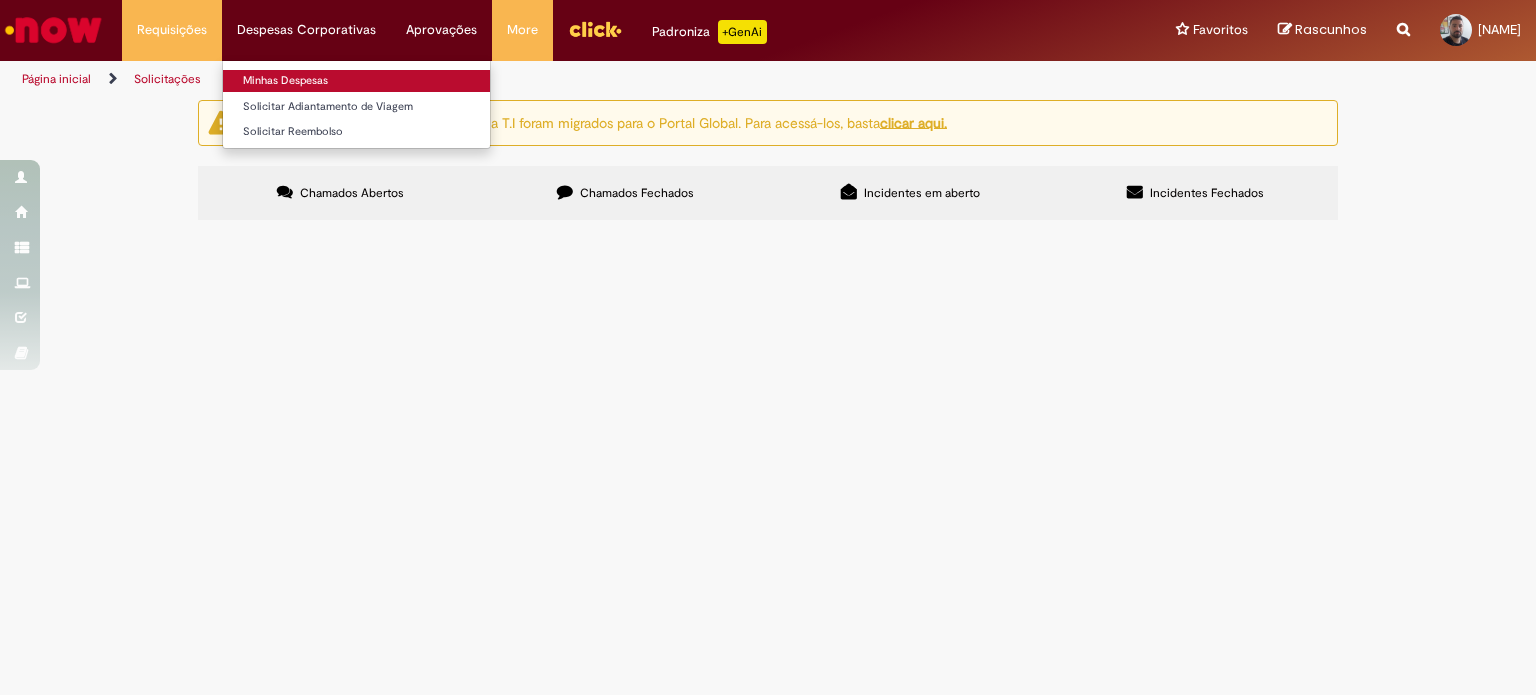 click on "Minhas Despesas" at bounding box center [356, 81] 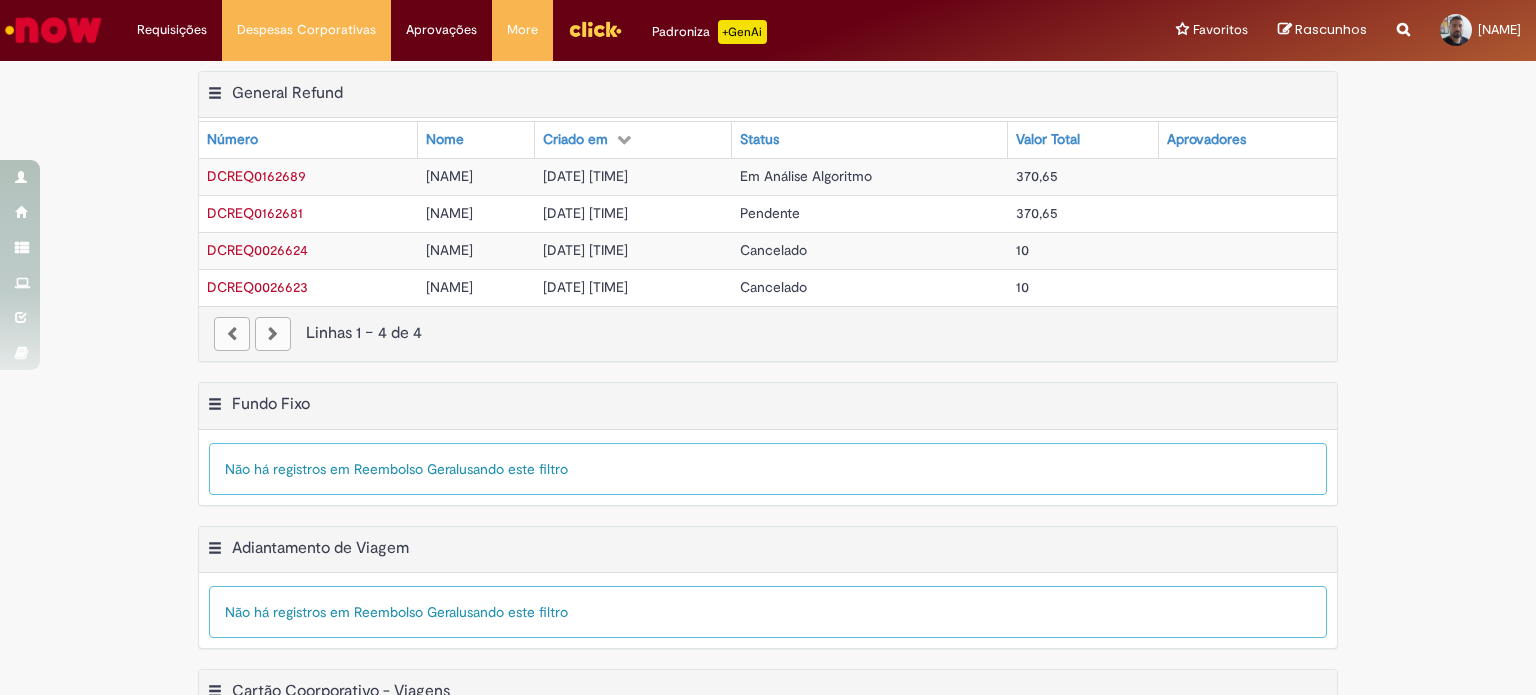 click on "Linhas 1 − 4 de 4" at bounding box center [768, 333] 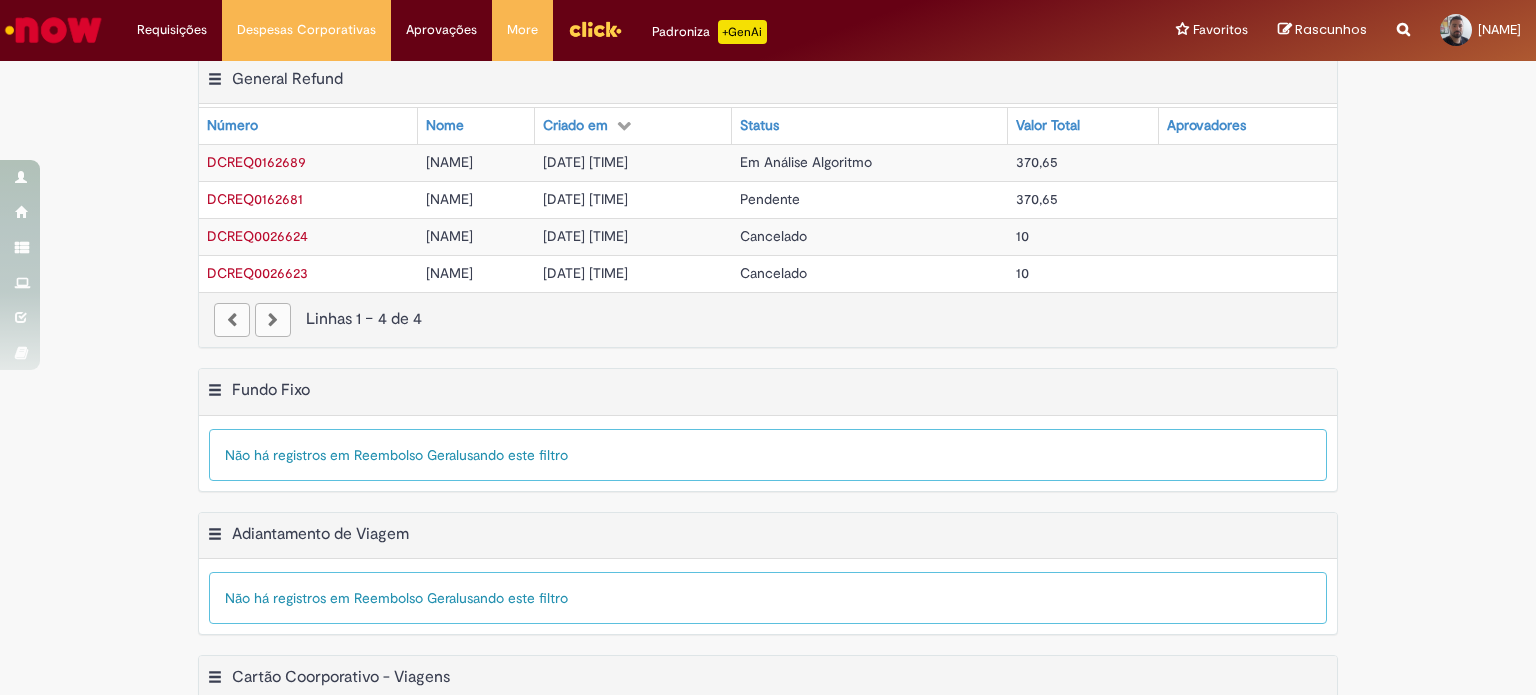 scroll, scrollTop: 0, scrollLeft: 0, axis: both 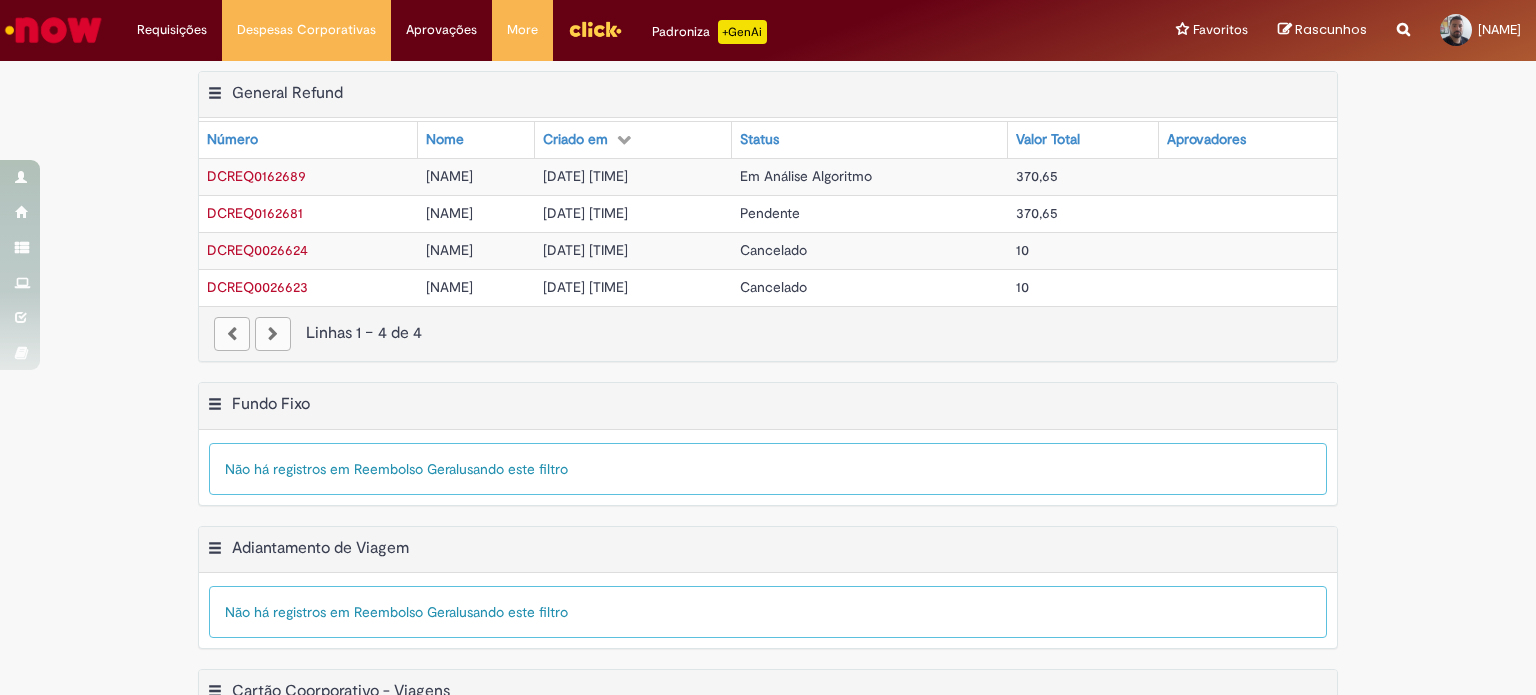 click on "Aprovadores" at bounding box center [1206, 140] 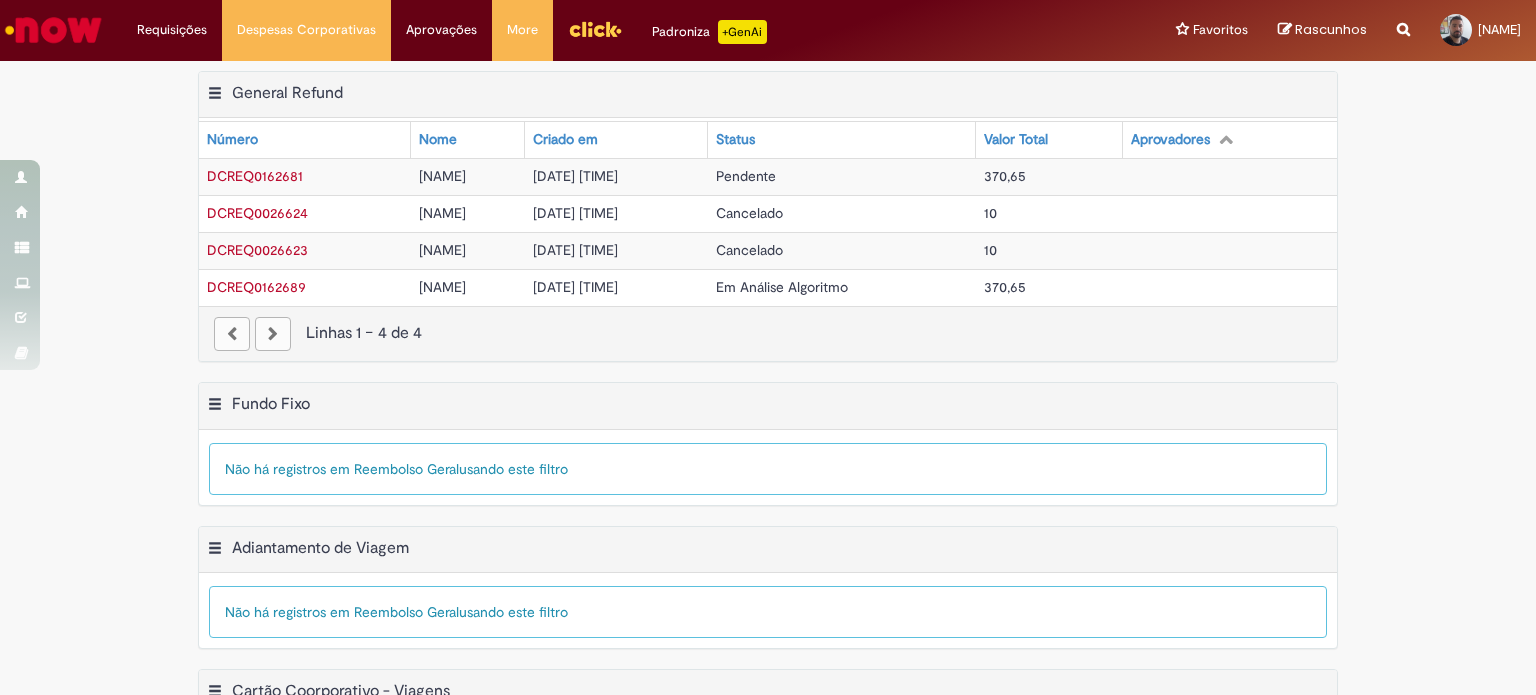 click on "Aprovadores" at bounding box center (1170, 140) 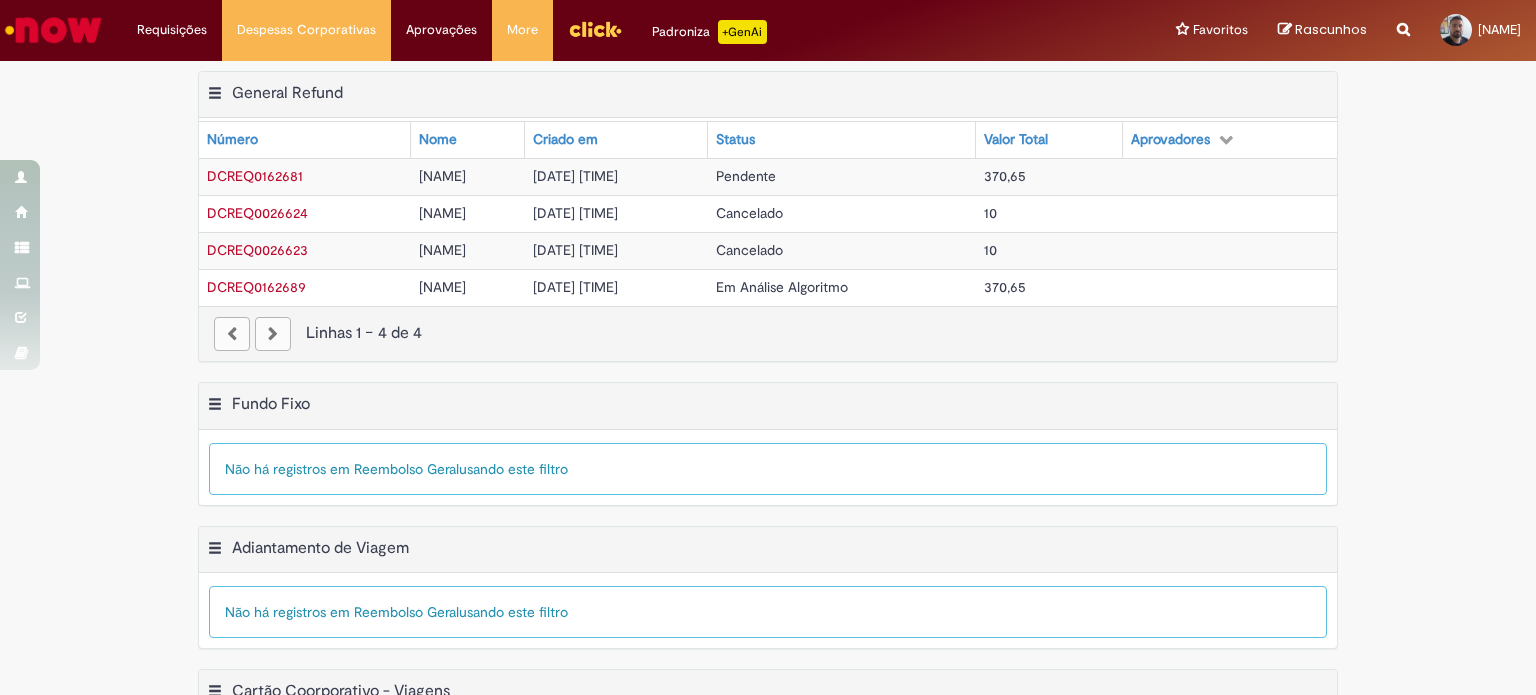 click at bounding box center (232, 334) 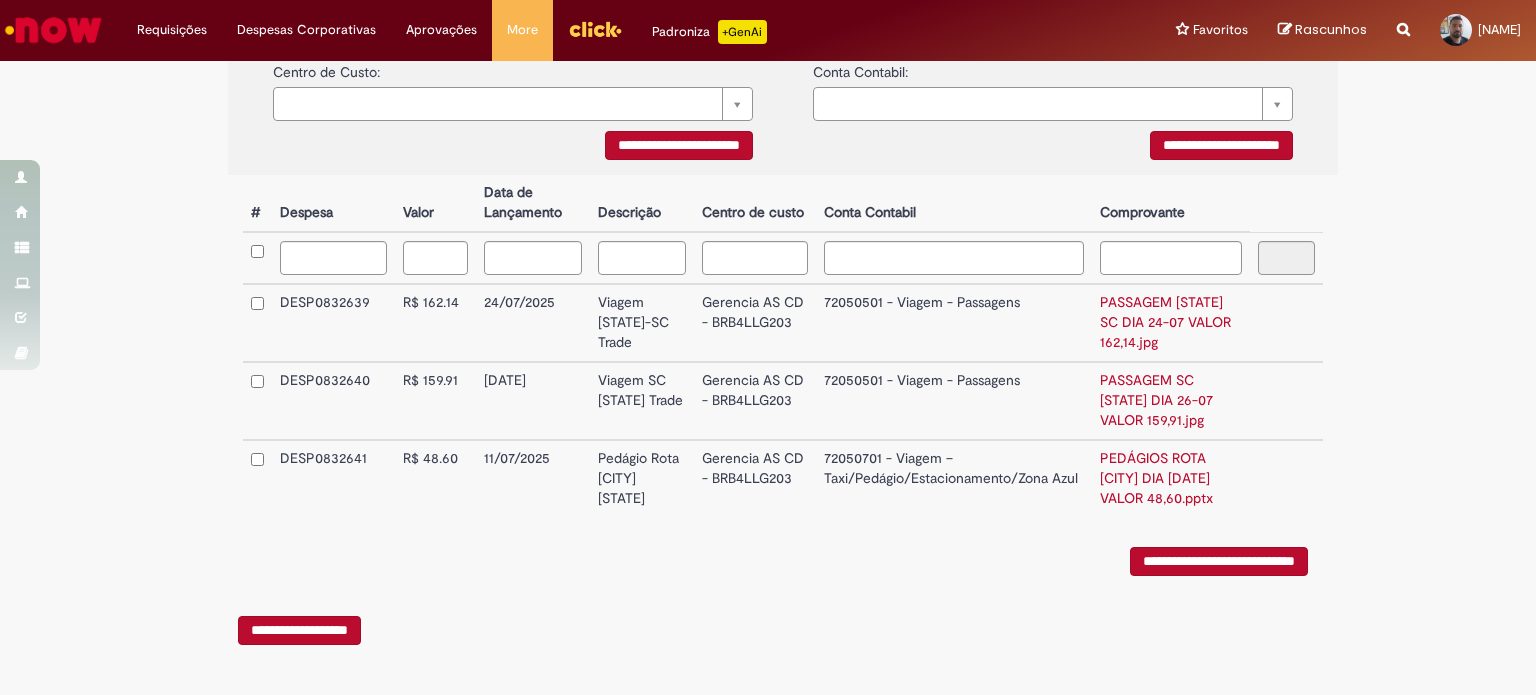 scroll, scrollTop: 0, scrollLeft: 0, axis: both 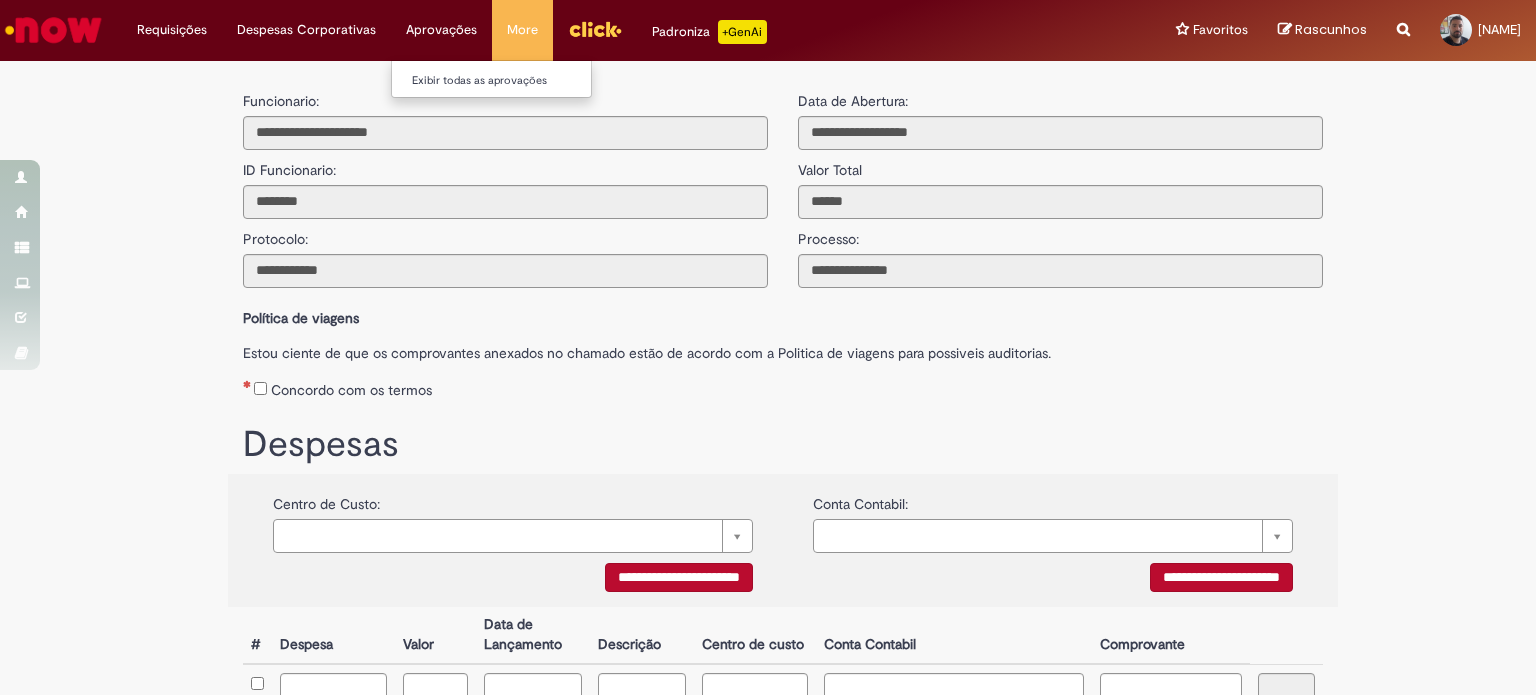 click on "Aprovações
Exibir todas as aprovações" at bounding box center (172, 30) 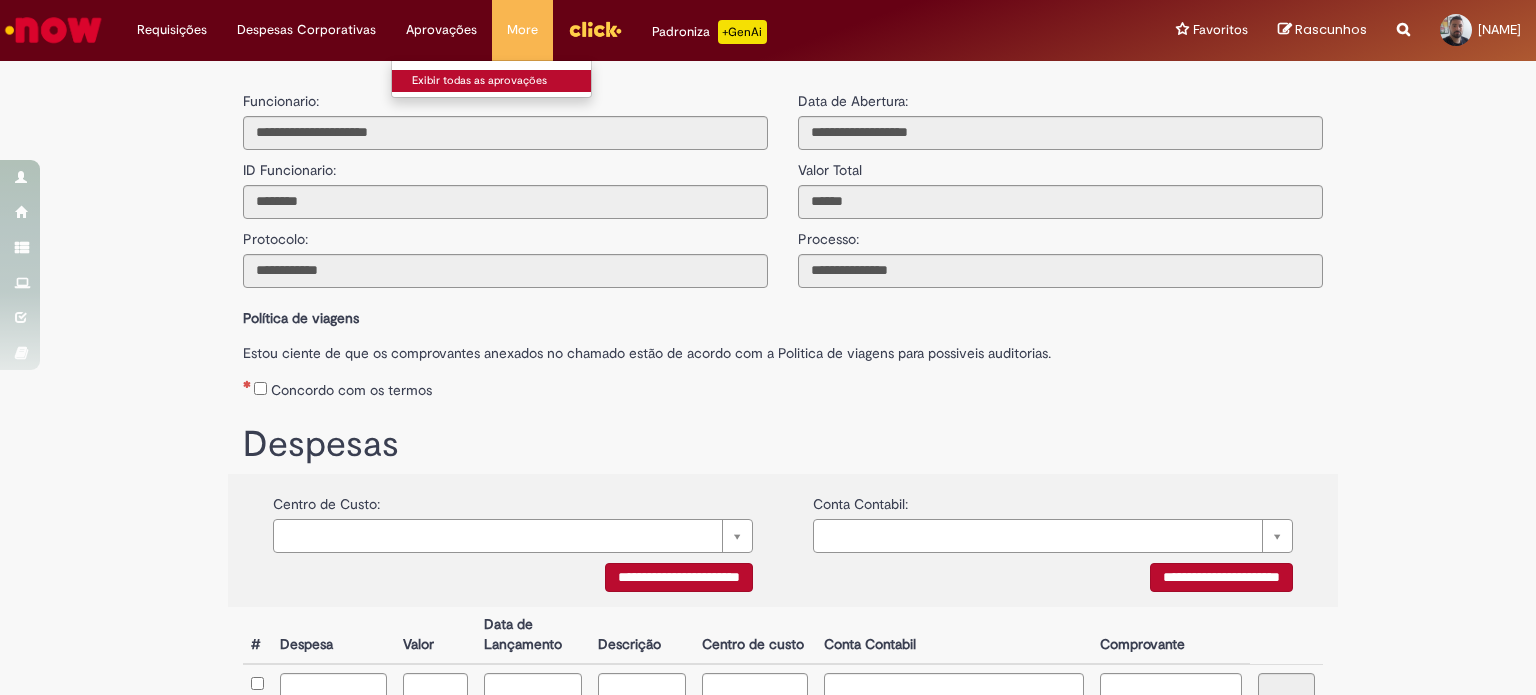 click on "Exibir todas as aprovações" at bounding box center (502, 81) 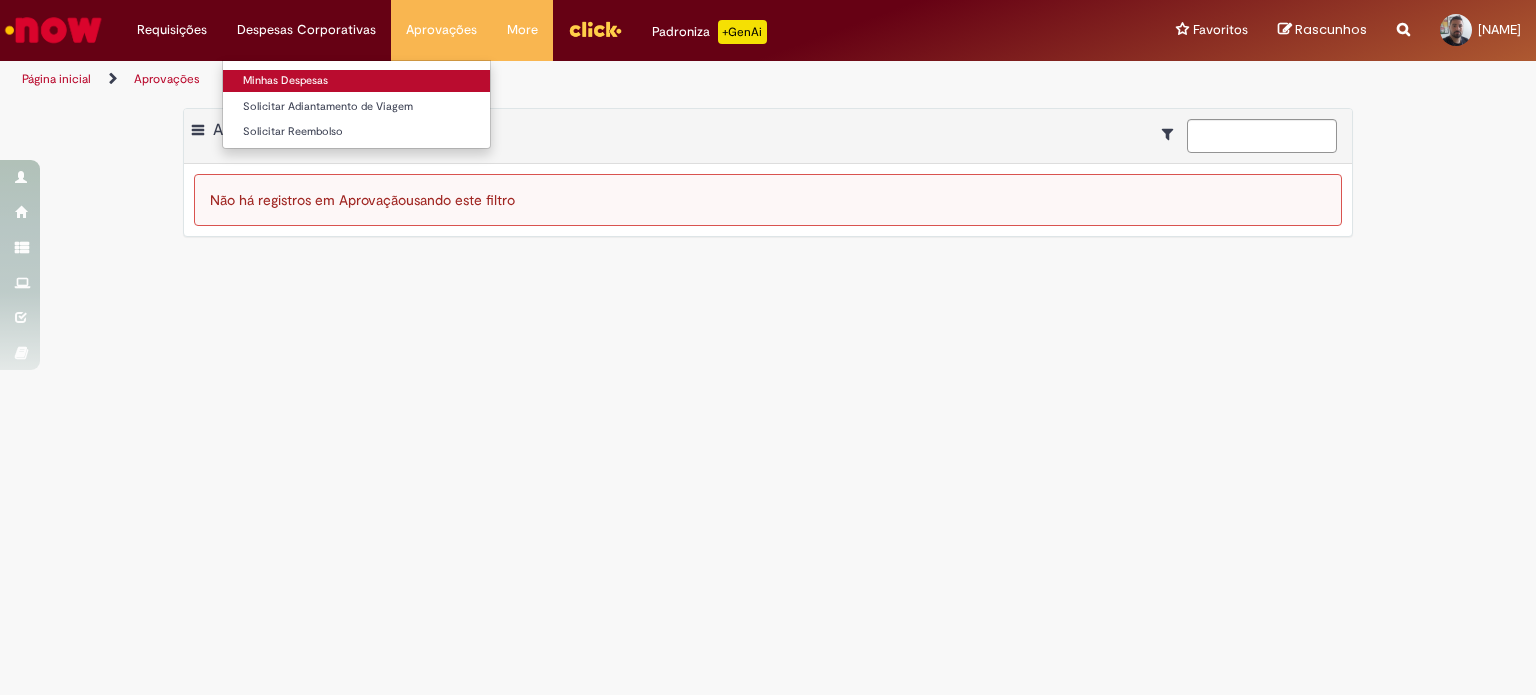 click on "Minhas Despesas" at bounding box center (356, 81) 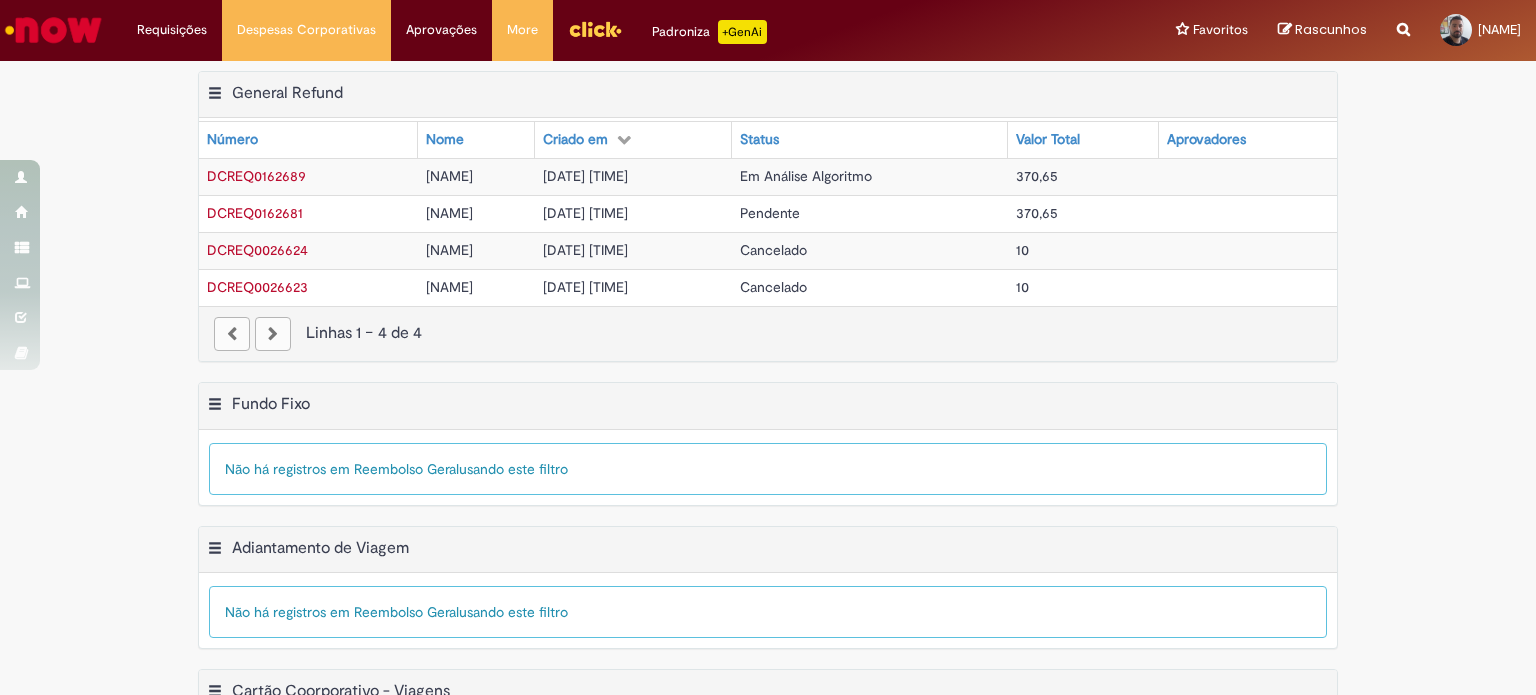 click at bounding box center (1248, 213) 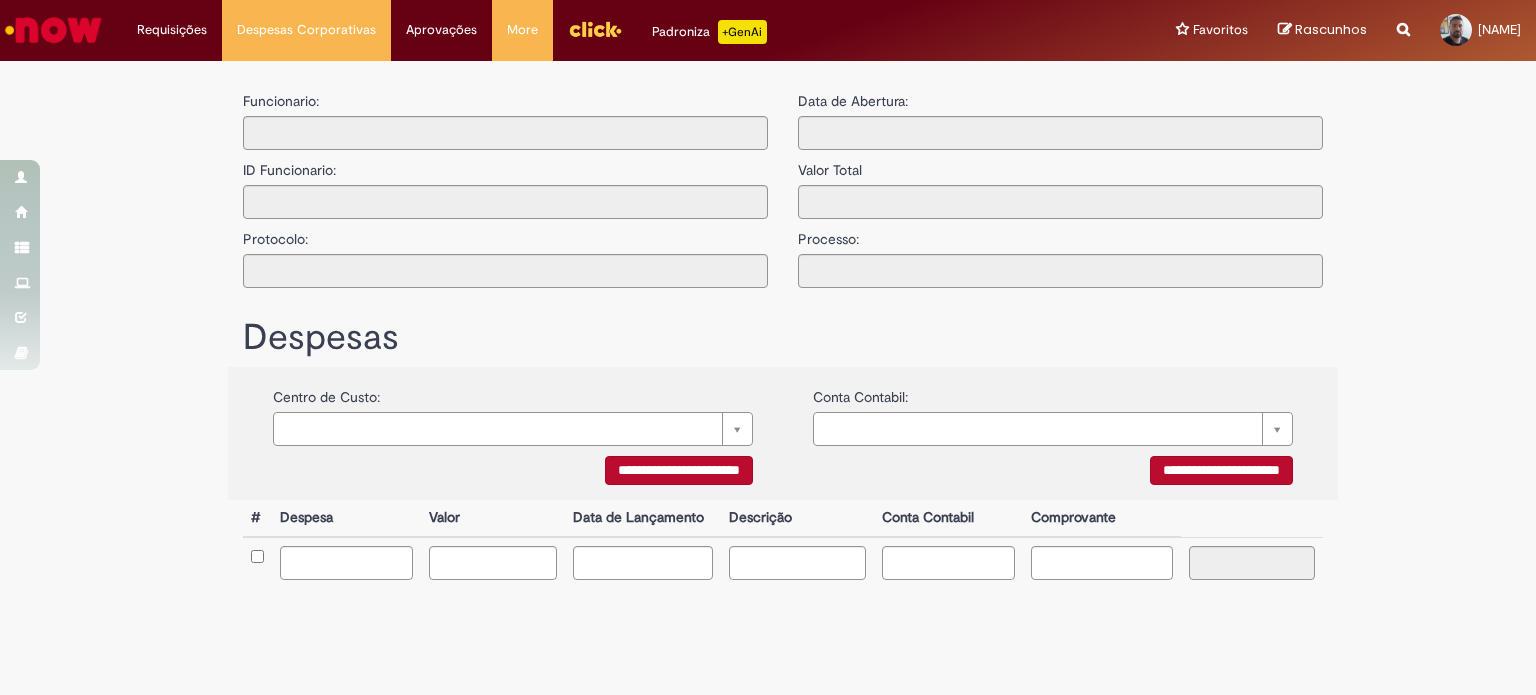type on "**********" 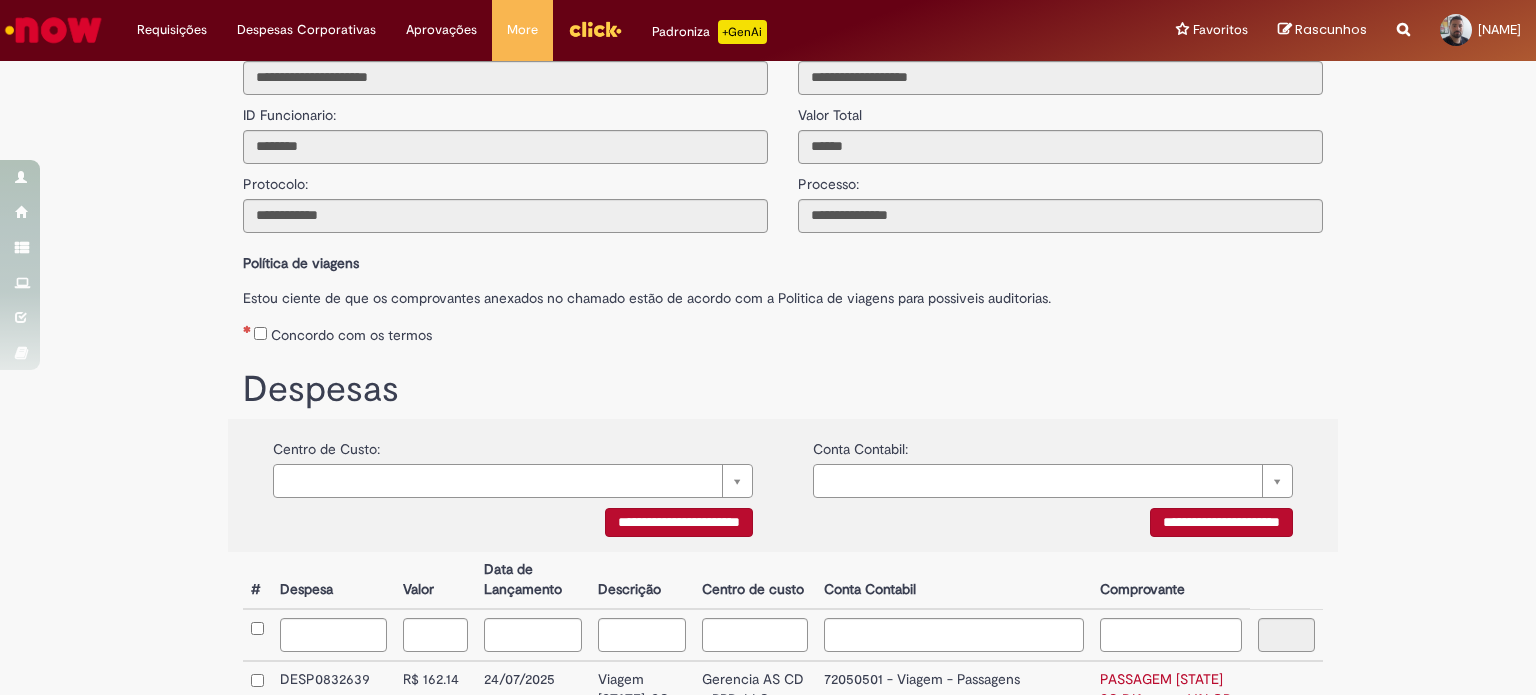 scroll, scrollTop: 0, scrollLeft: 0, axis: both 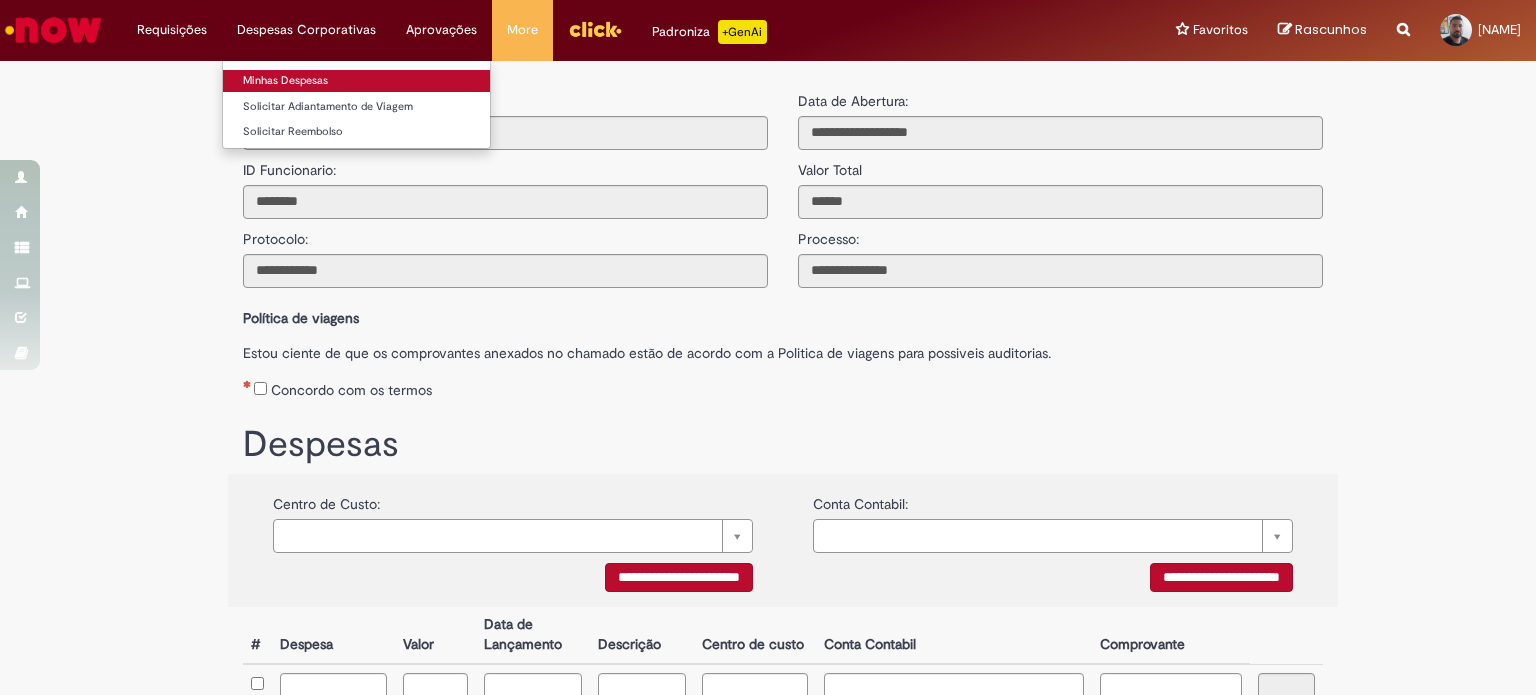 click on "Minhas Despesas" at bounding box center [356, 81] 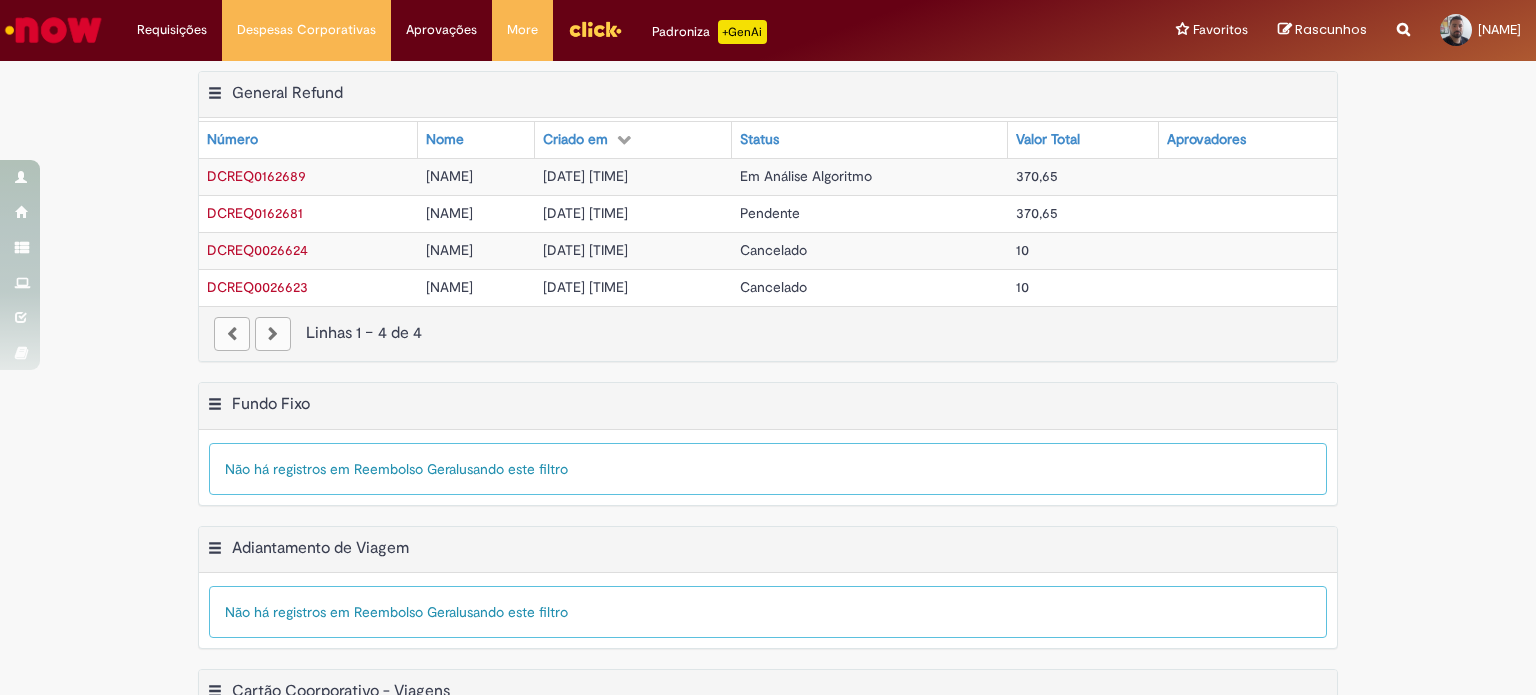 click at bounding box center (1248, 213) 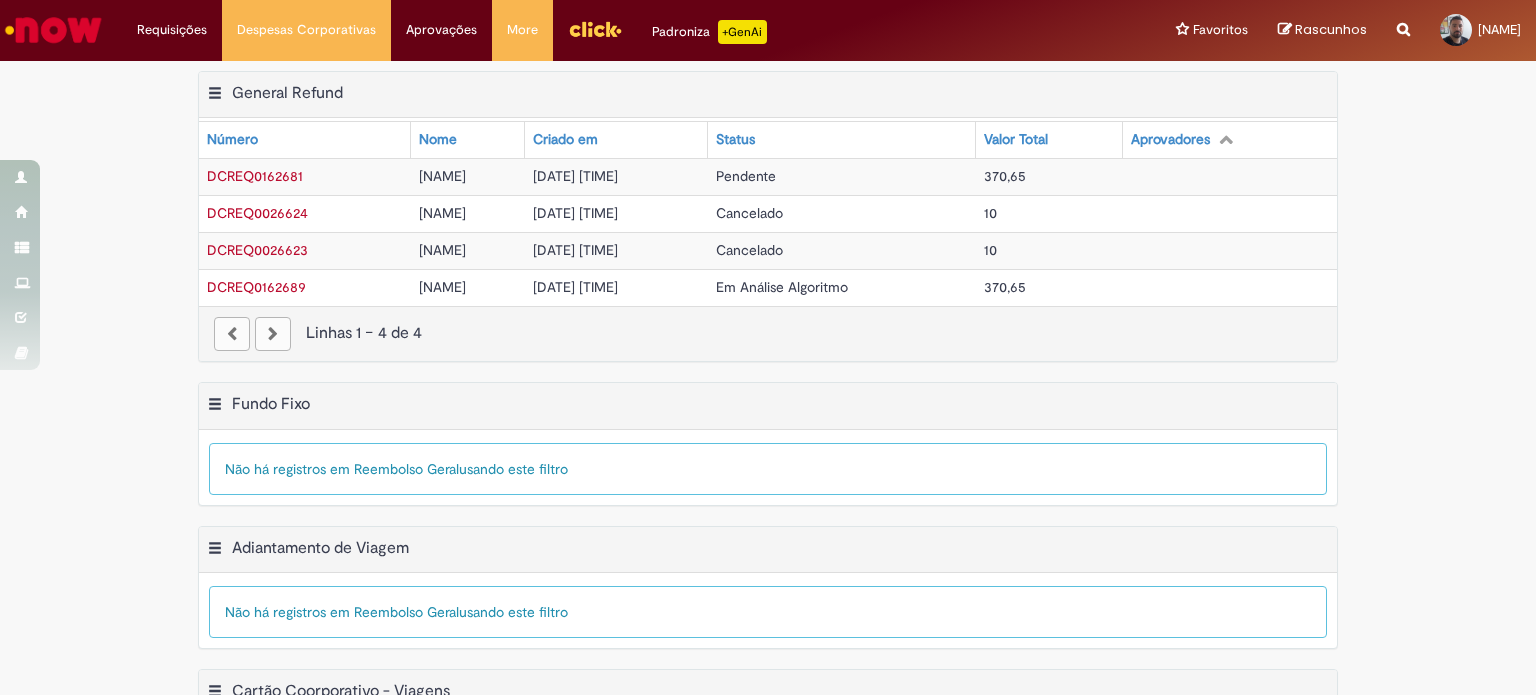 click at bounding box center (1226, 139) 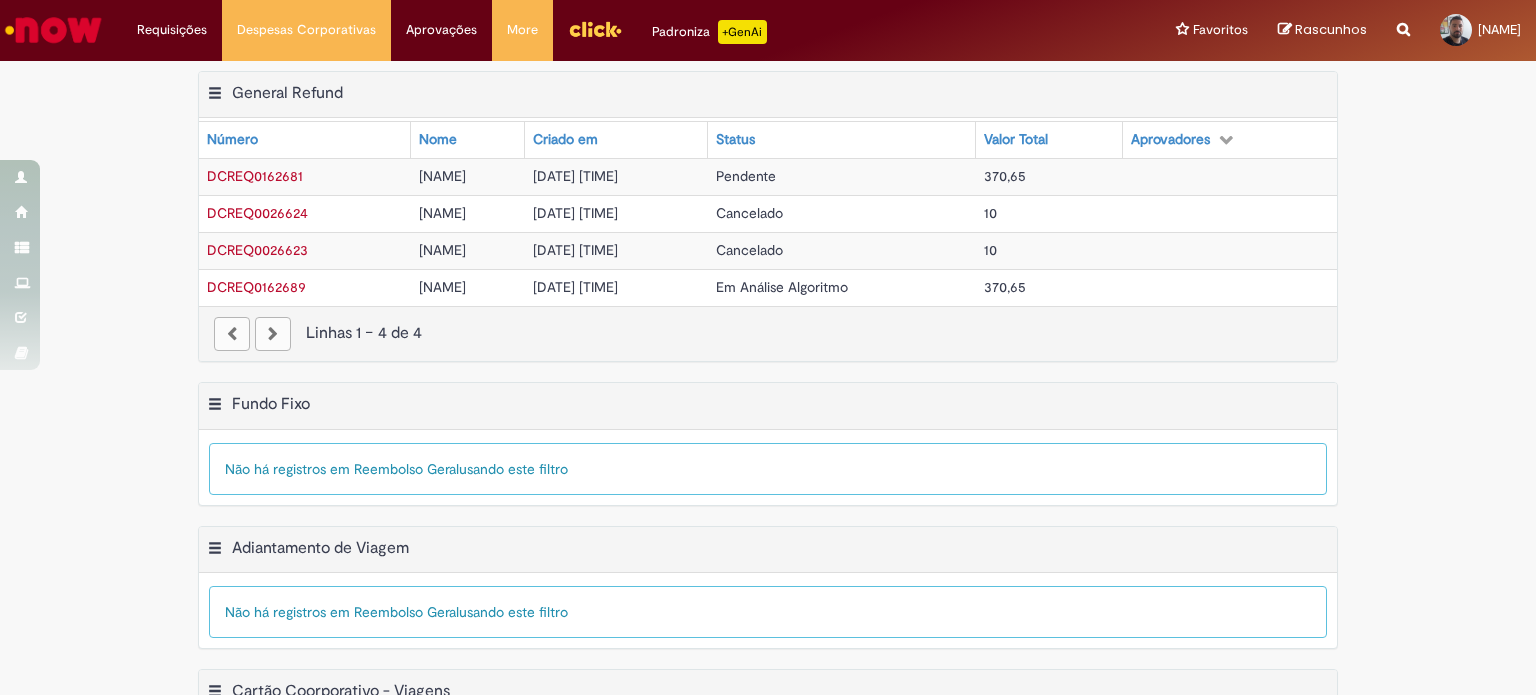 click at bounding box center (1226, 139) 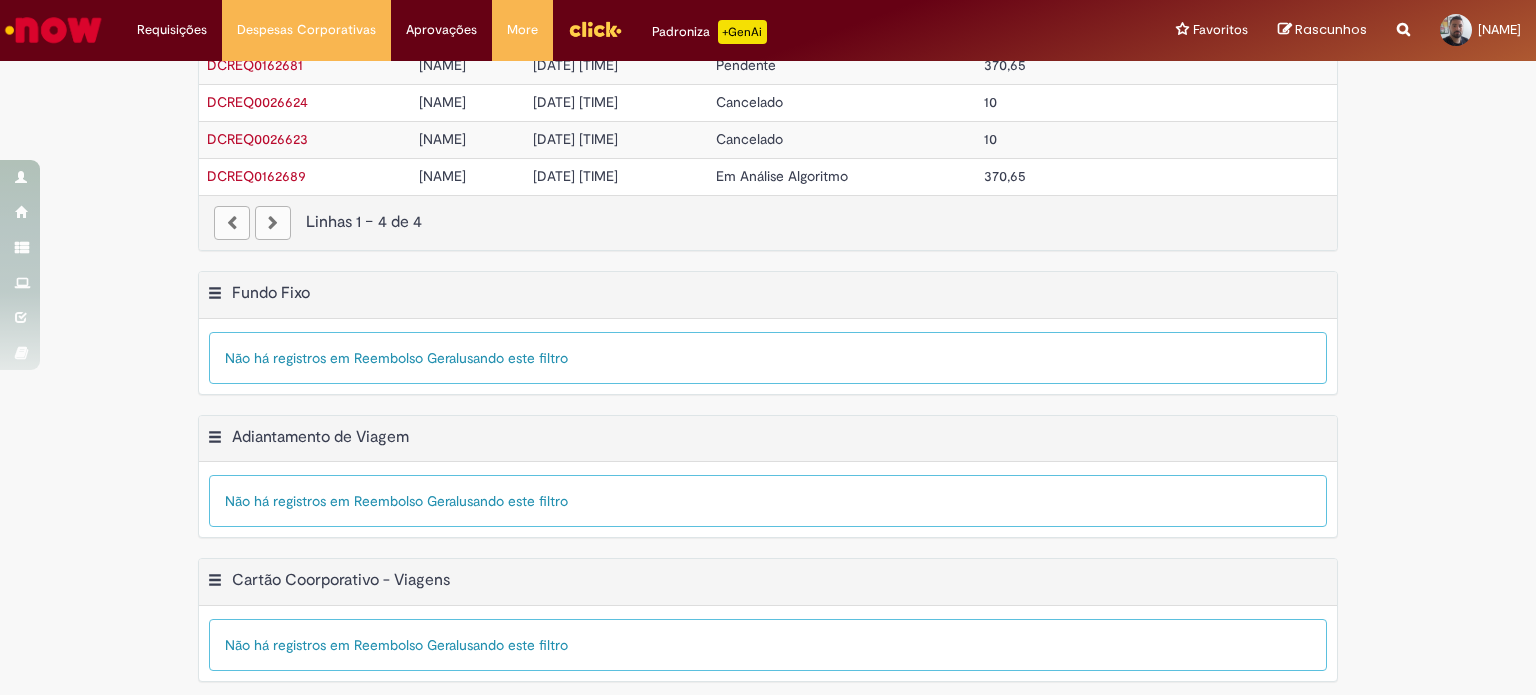 scroll, scrollTop: 110, scrollLeft: 0, axis: vertical 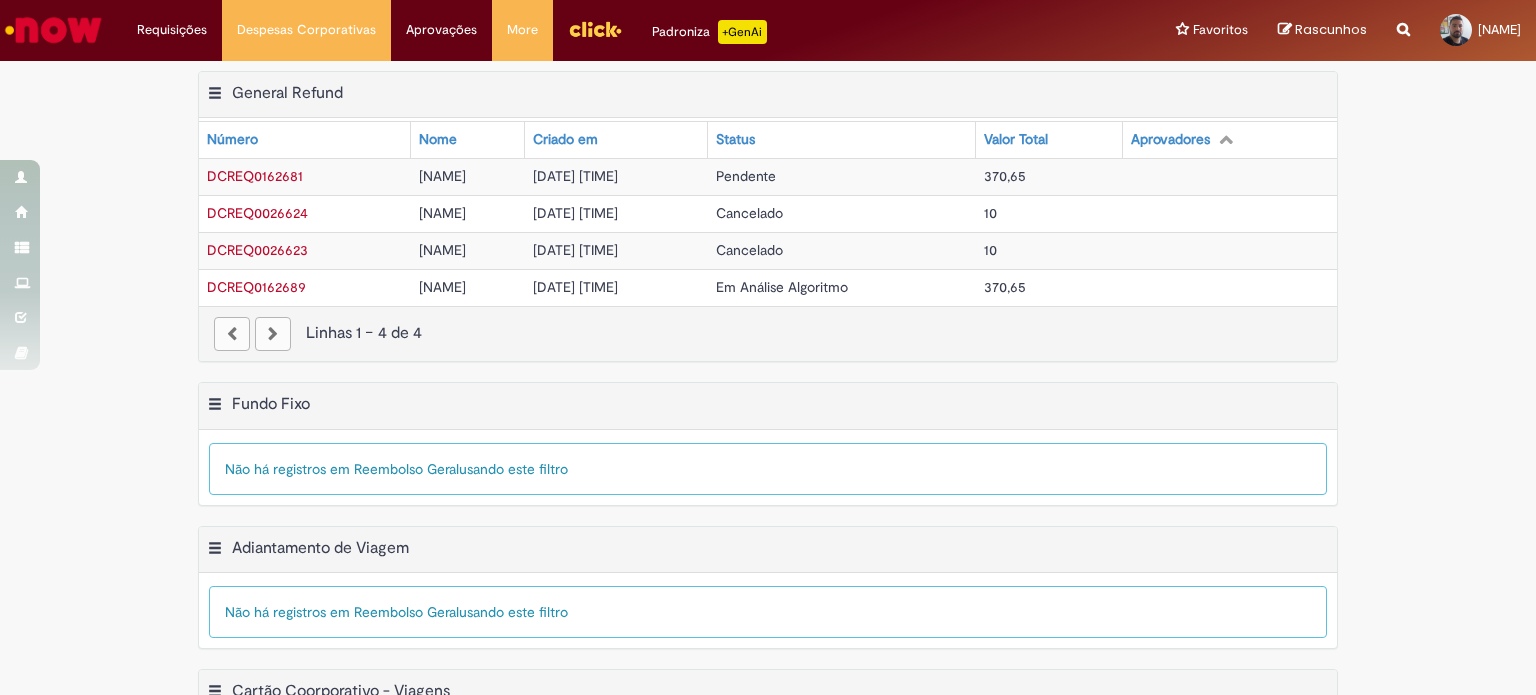click at bounding box center [1226, 139] 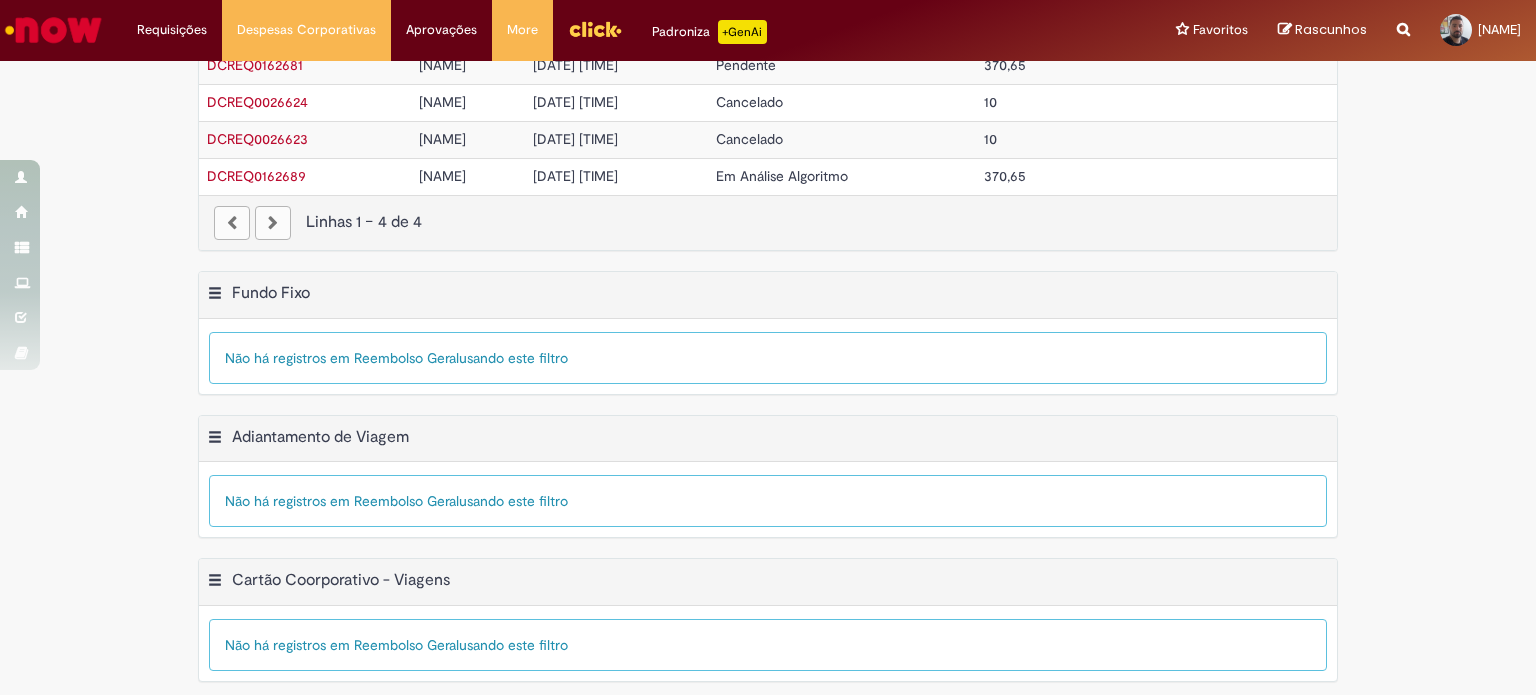 scroll, scrollTop: 0, scrollLeft: 0, axis: both 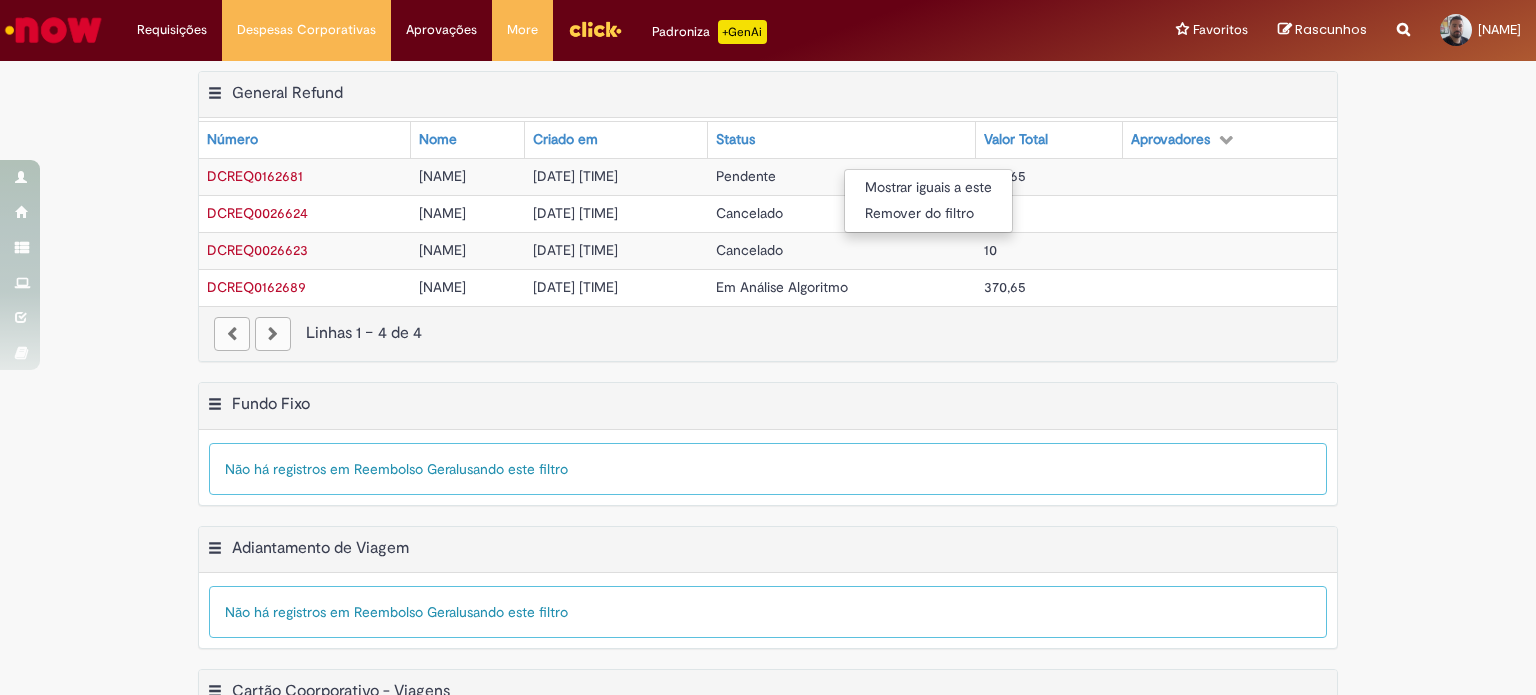 click on "Mostrar iguais a este Remover do filtro" at bounding box center (768, 347) 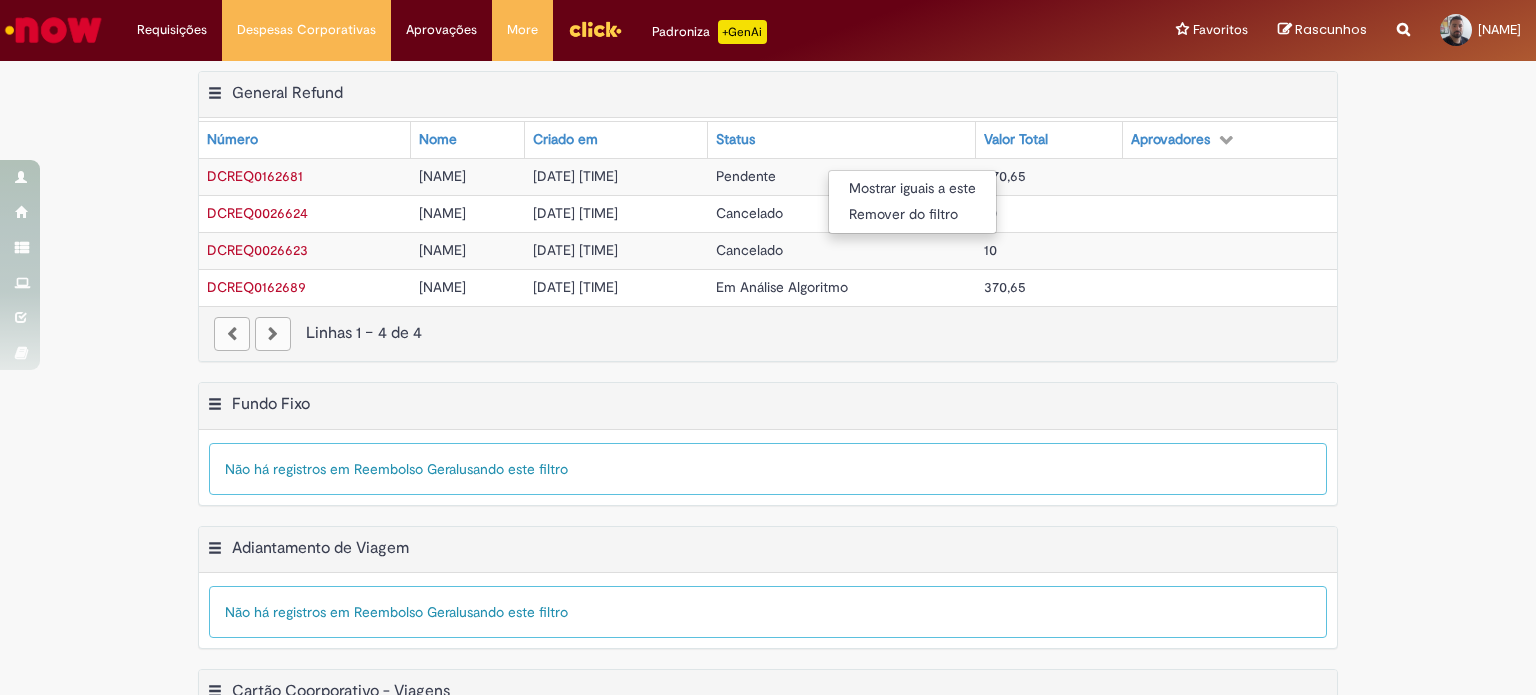 click on "Mostrar iguais a este Remover do filtro" at bounding box center [768, 347] 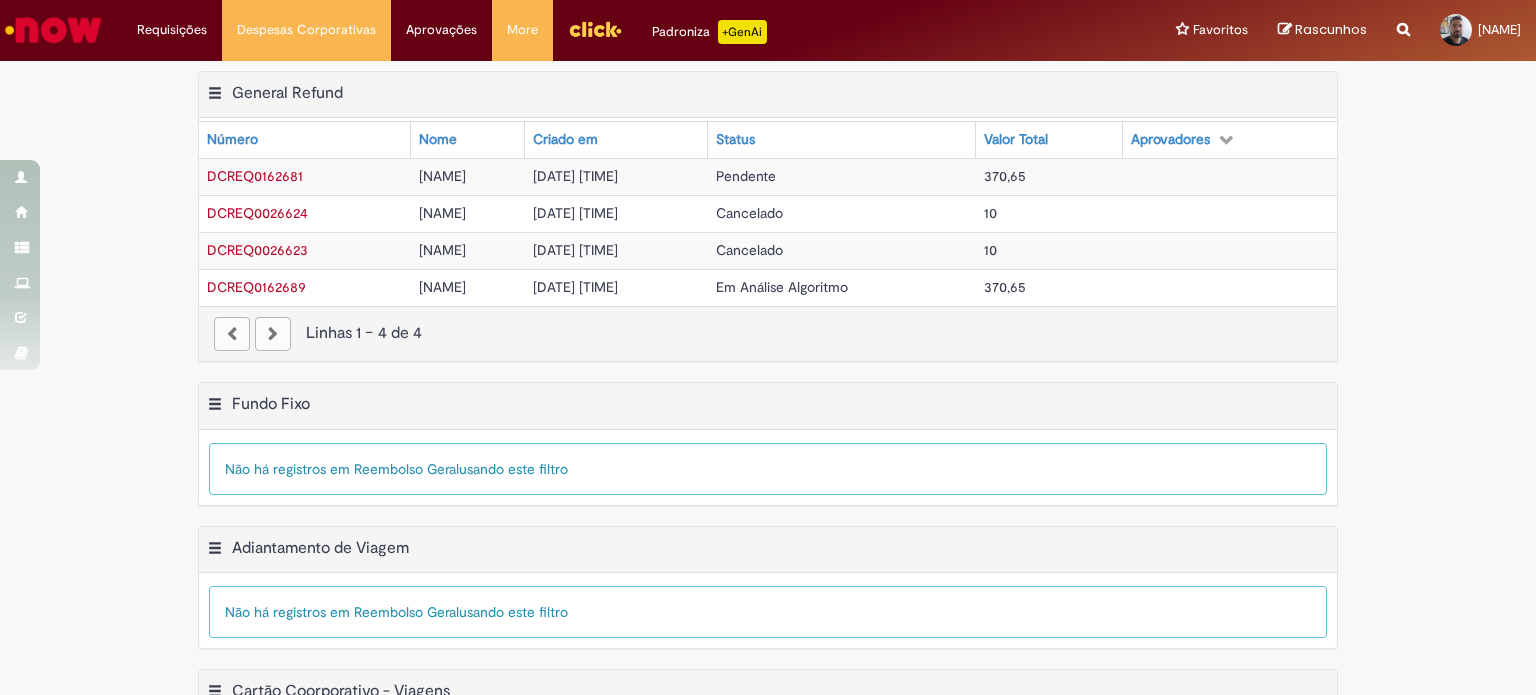 click on "DCREQ0162689" at bounding box center (256, 287) 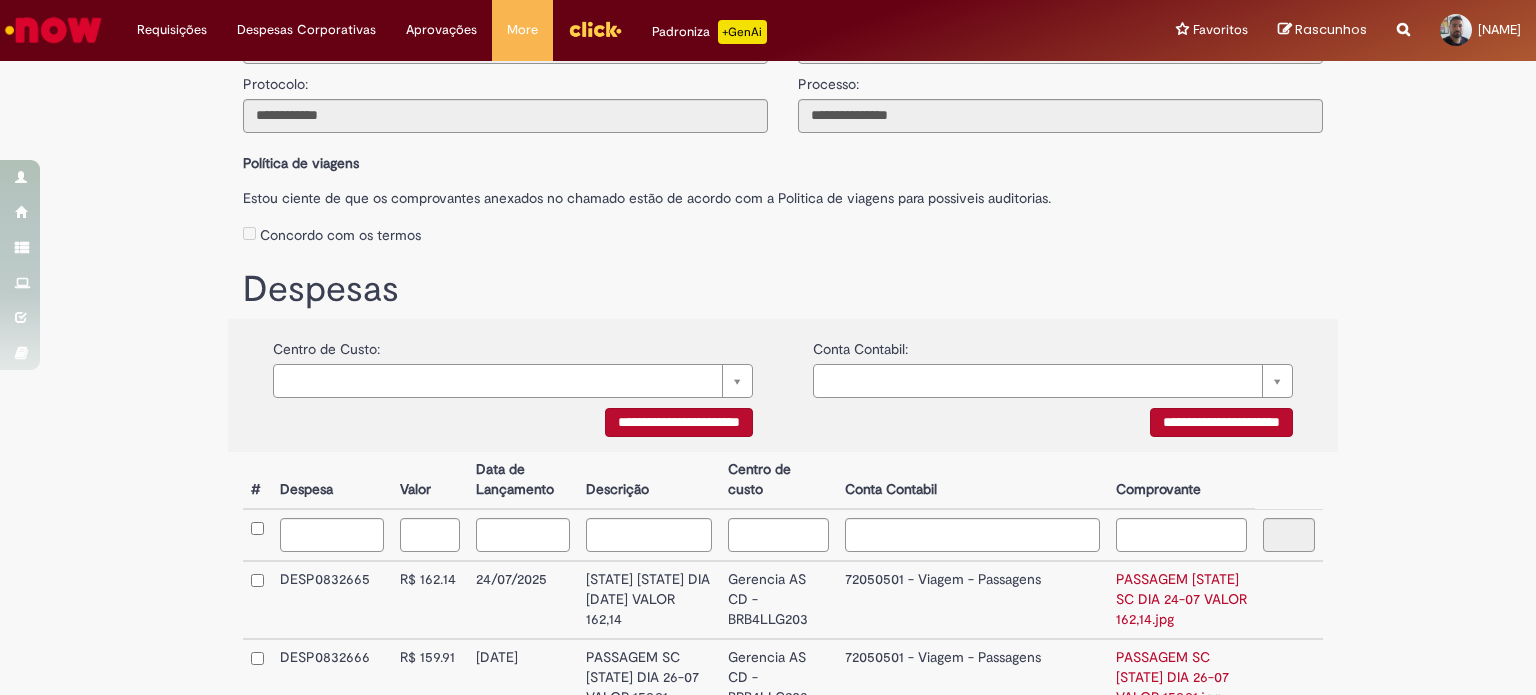 scroll, scrollTop: 396, scrollLeft: 0, axis: vertical 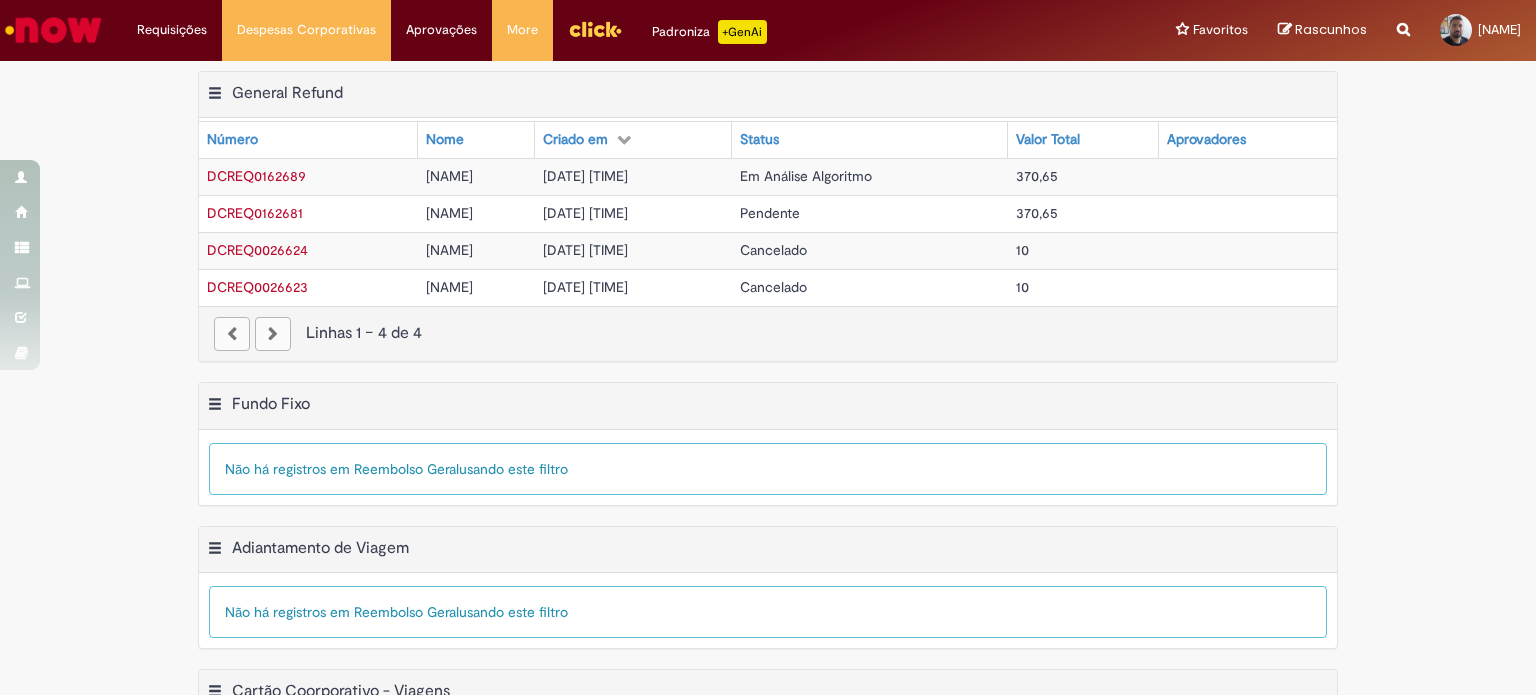 click on "DCREQ0026623" at bounding box center (257, 287) 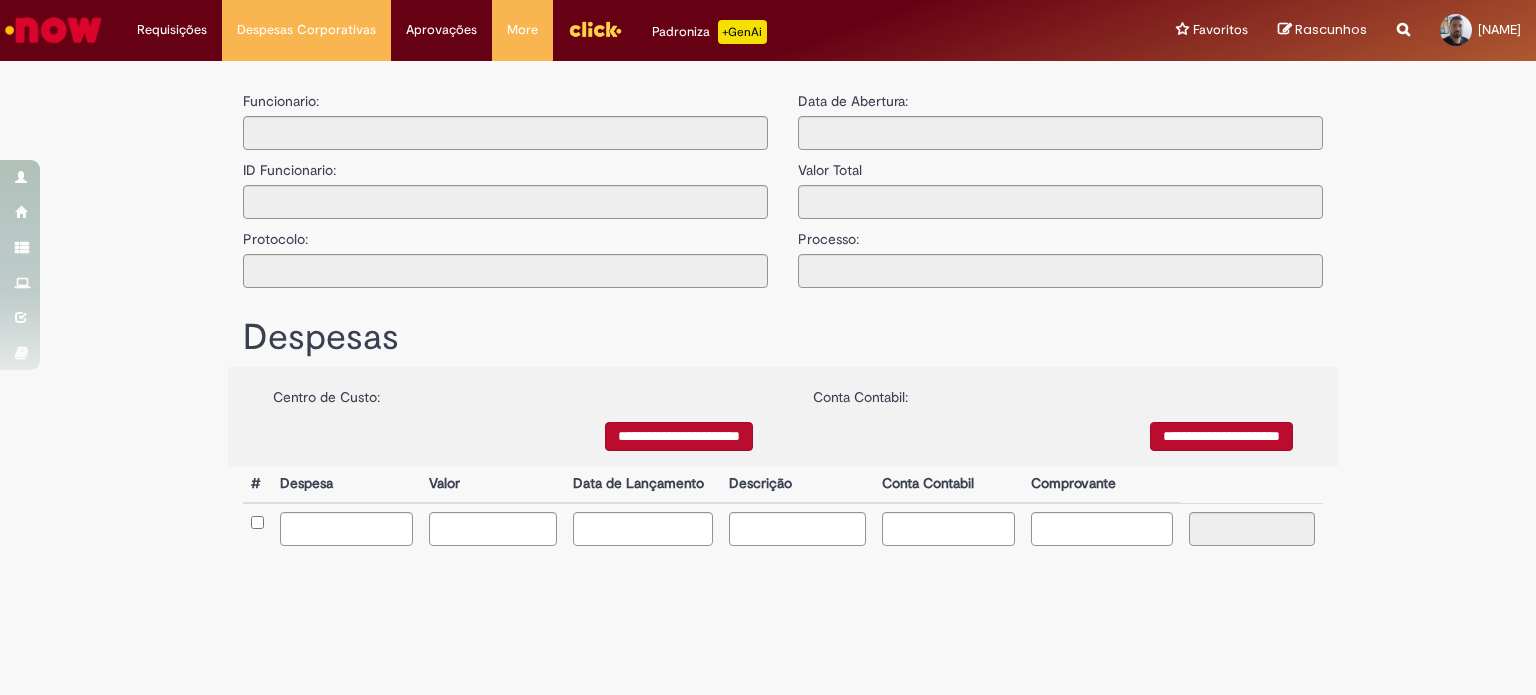 type on "**********" 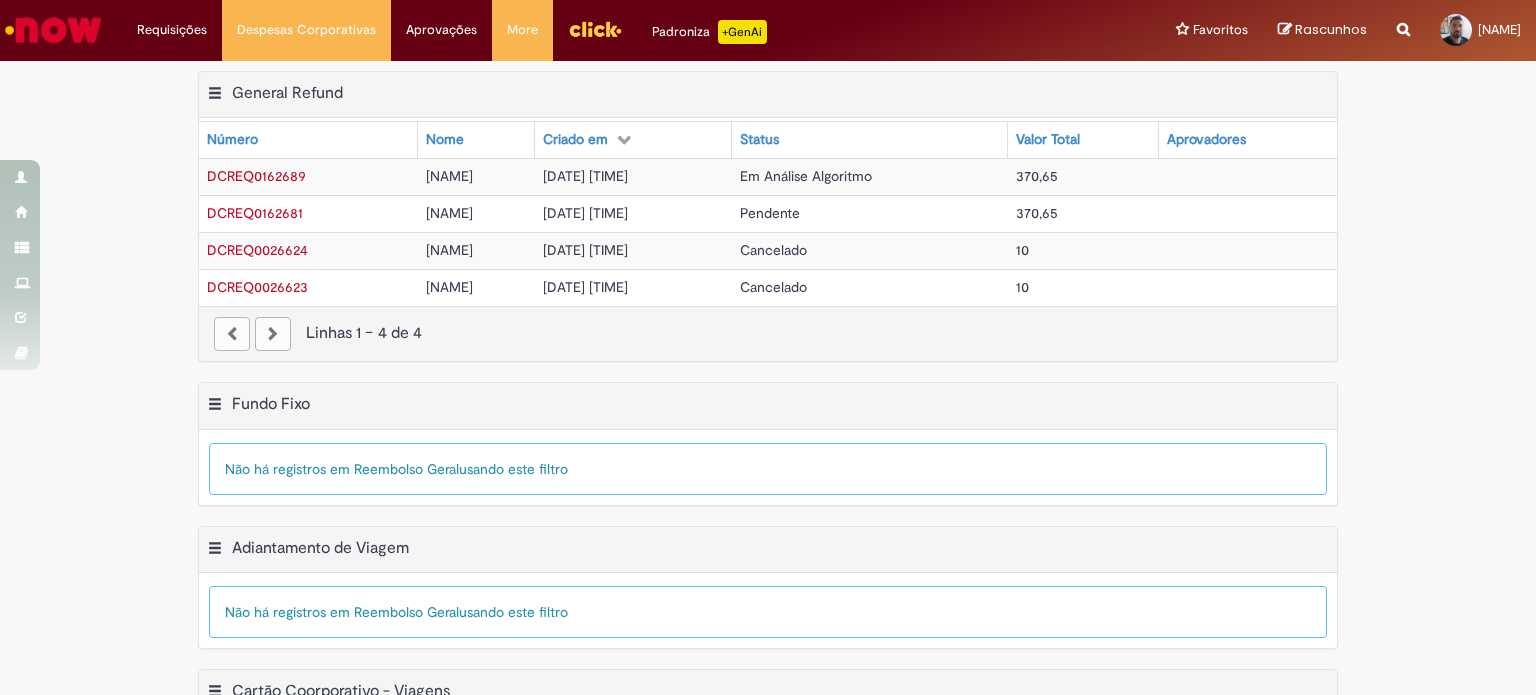 click on "DCREQ0162681" at bounding box center (255, 213) 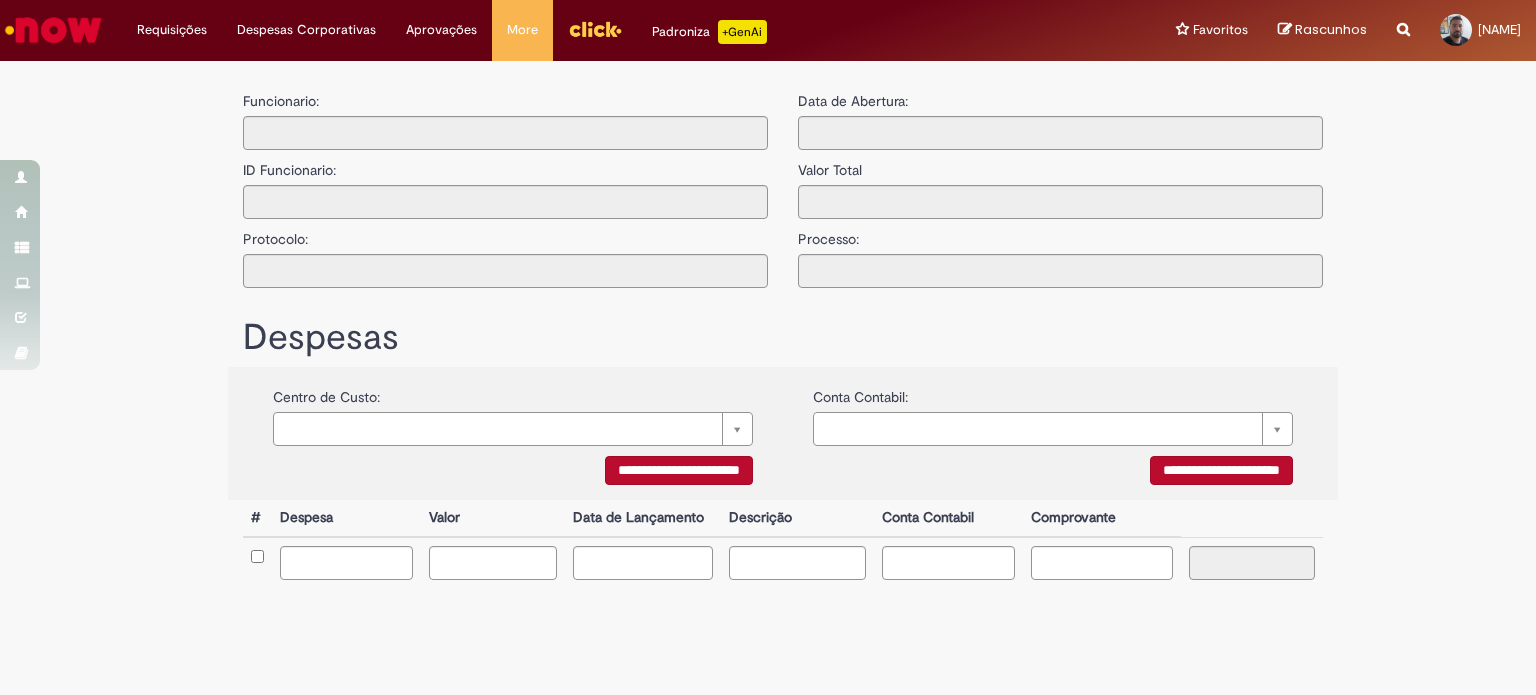 type on "**********" 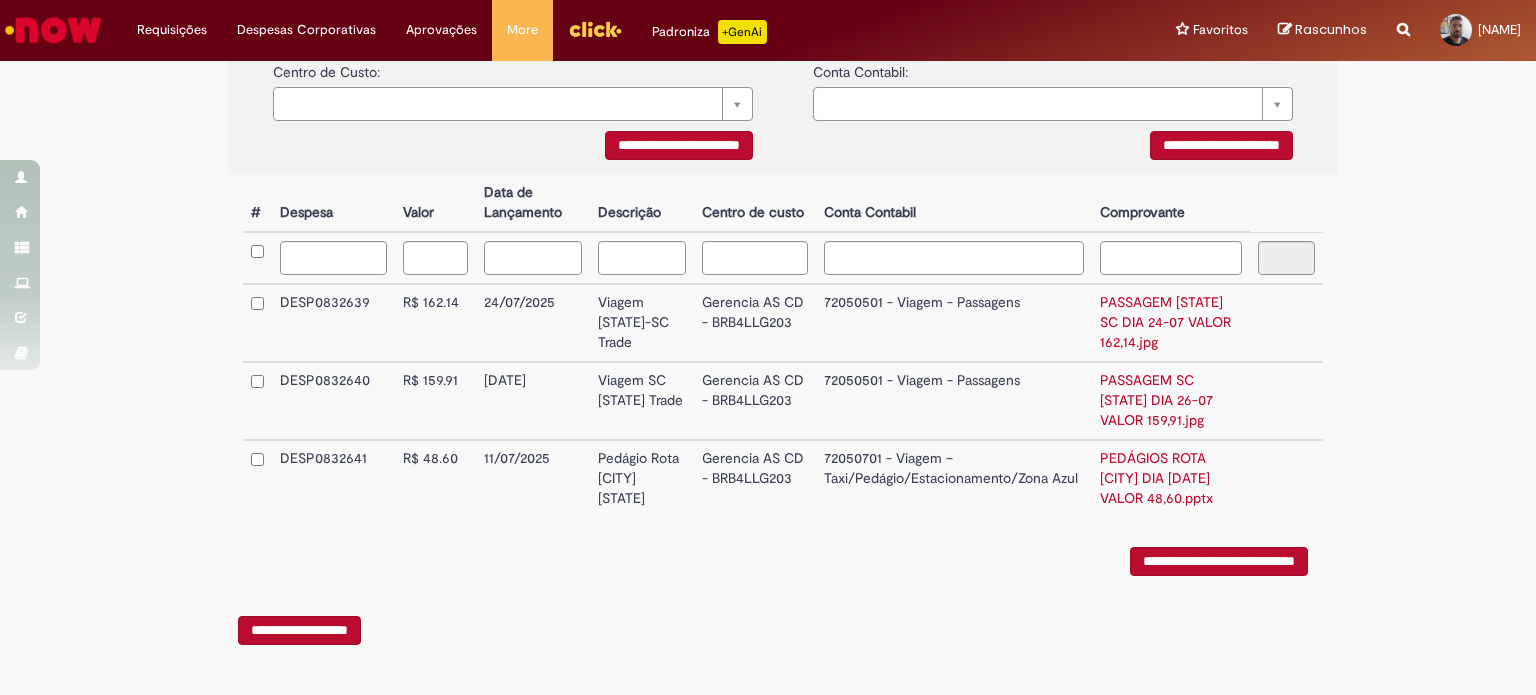 scroll, scrollTop: 440, scrollLeft: 0, axis: vertical 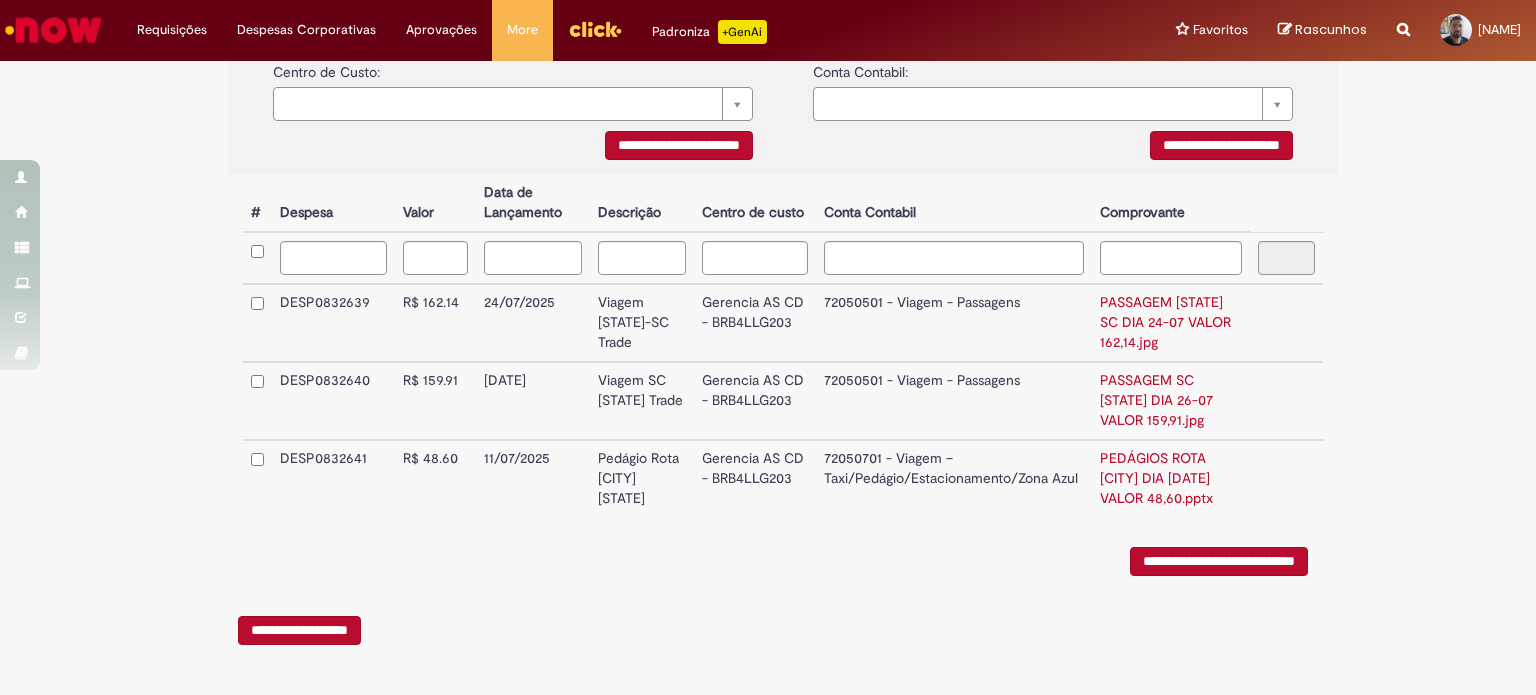click on "**********" at bounding box center [299, 630] 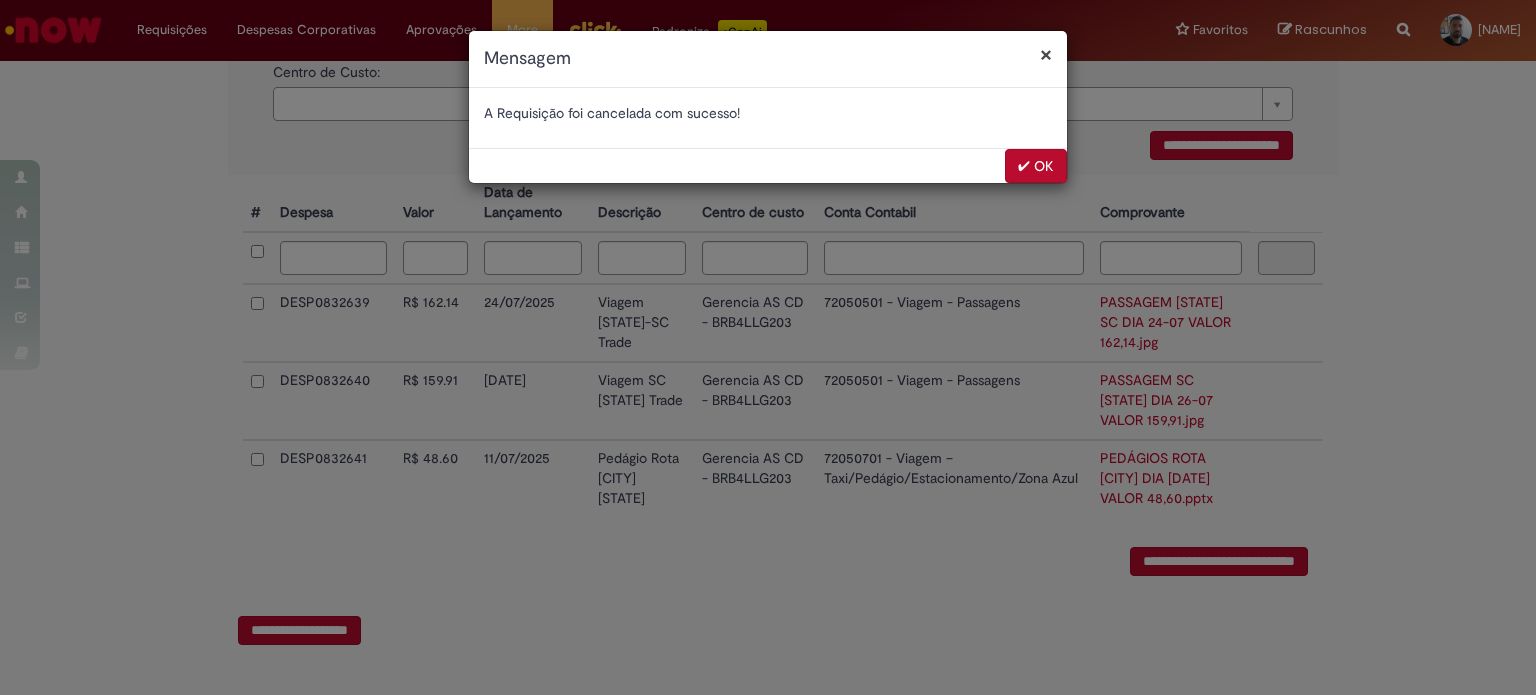 click on "✔ OK" at bounding box center (1036, 166) 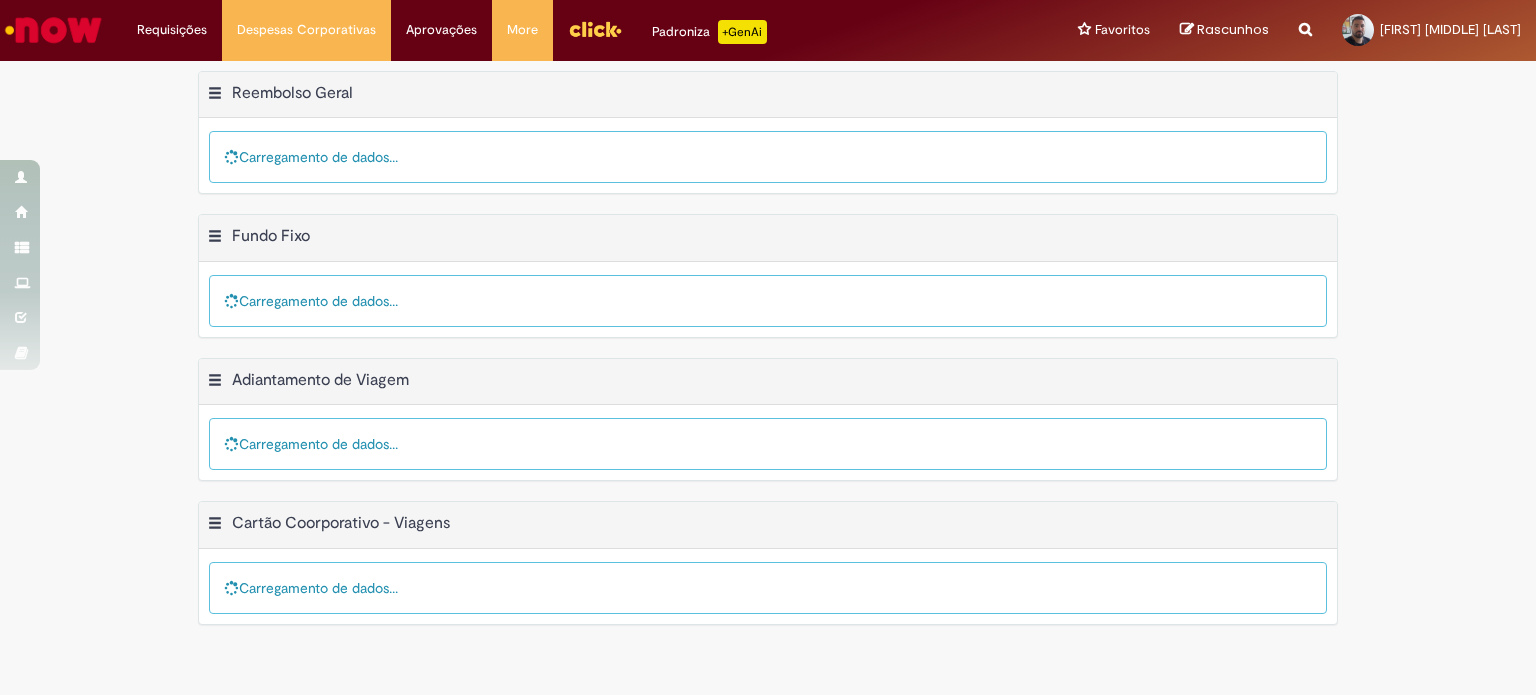 scroll, scrollTop: 0, scrollLeft: 0, axis: both 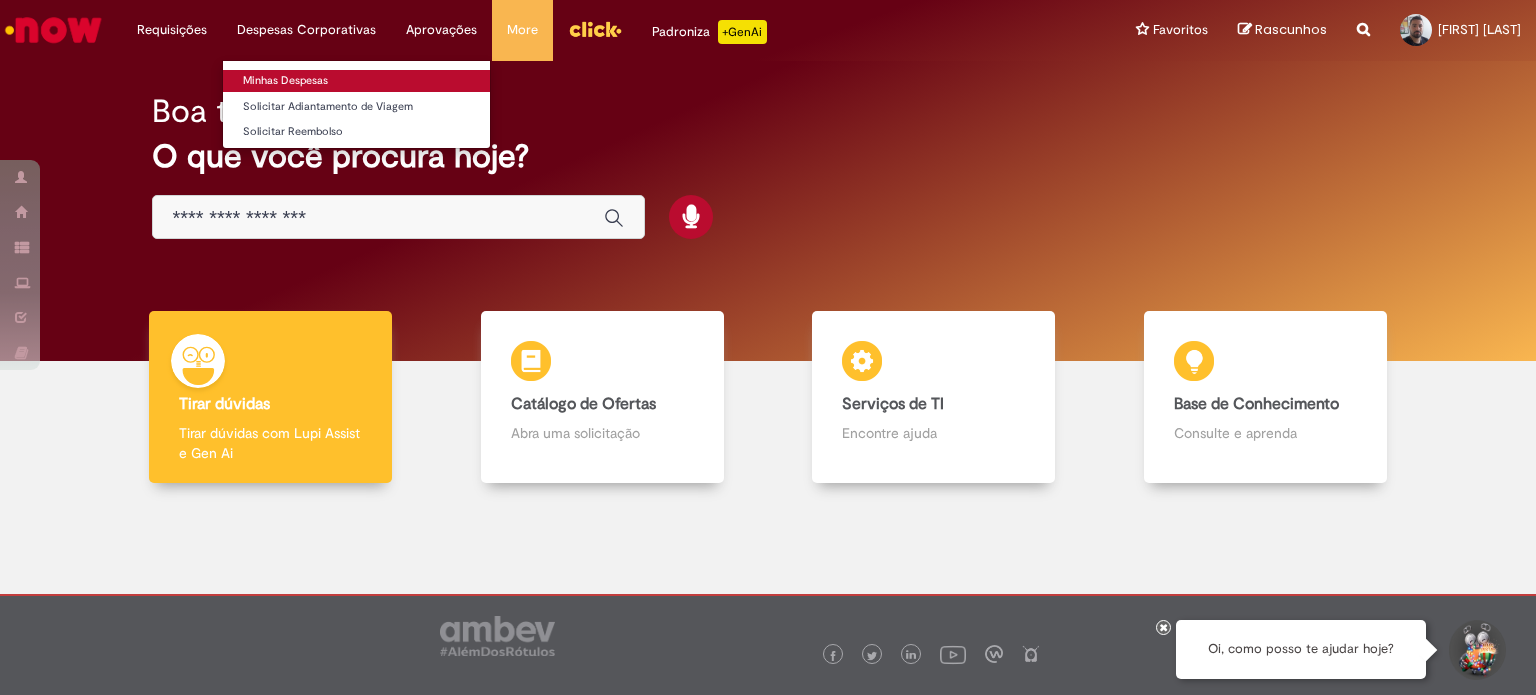 click on "Minhas Despesas" at bounding box center [356, 81] 